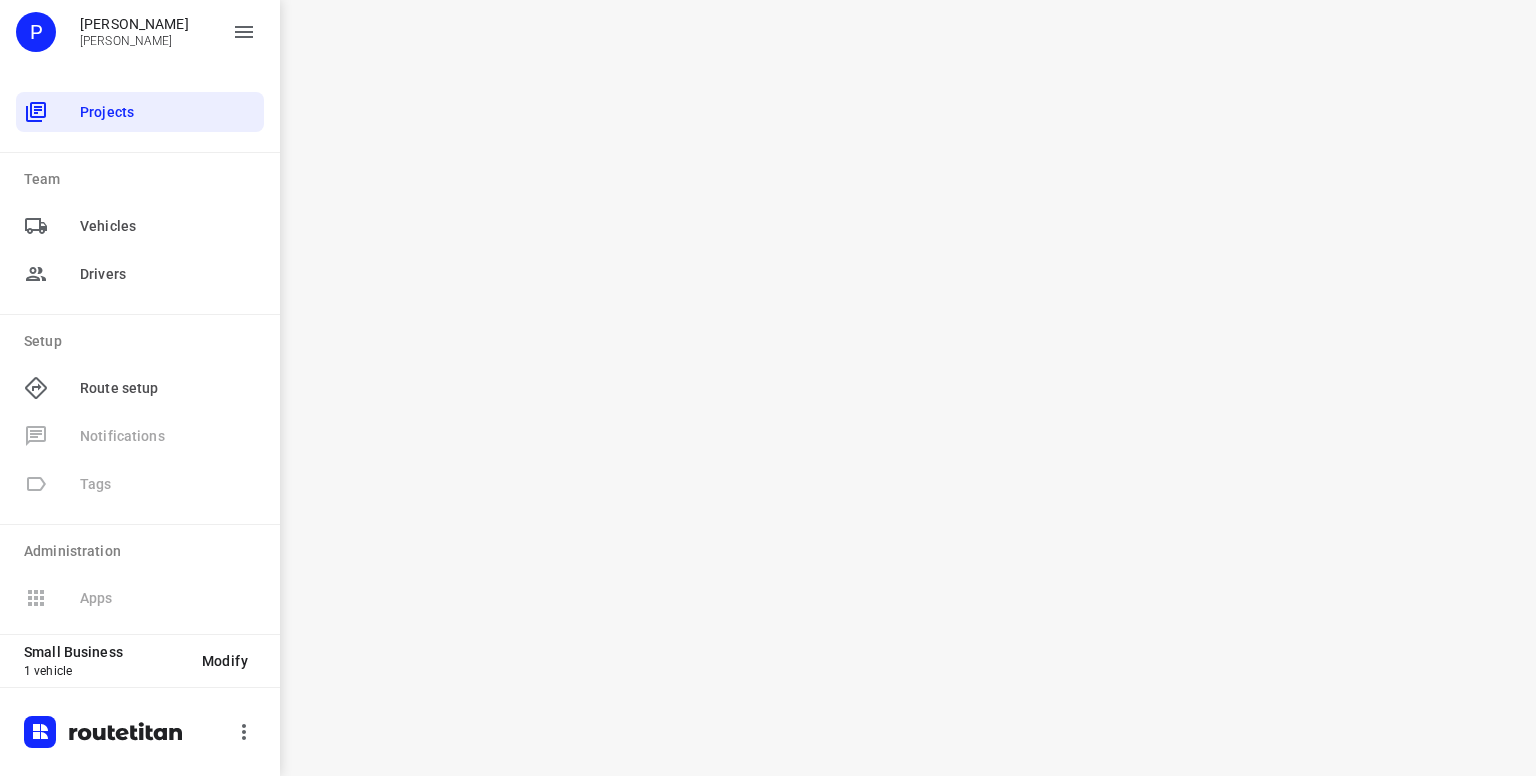 scroll, scrollTop: 0, scrollLeft: 0, axis: both 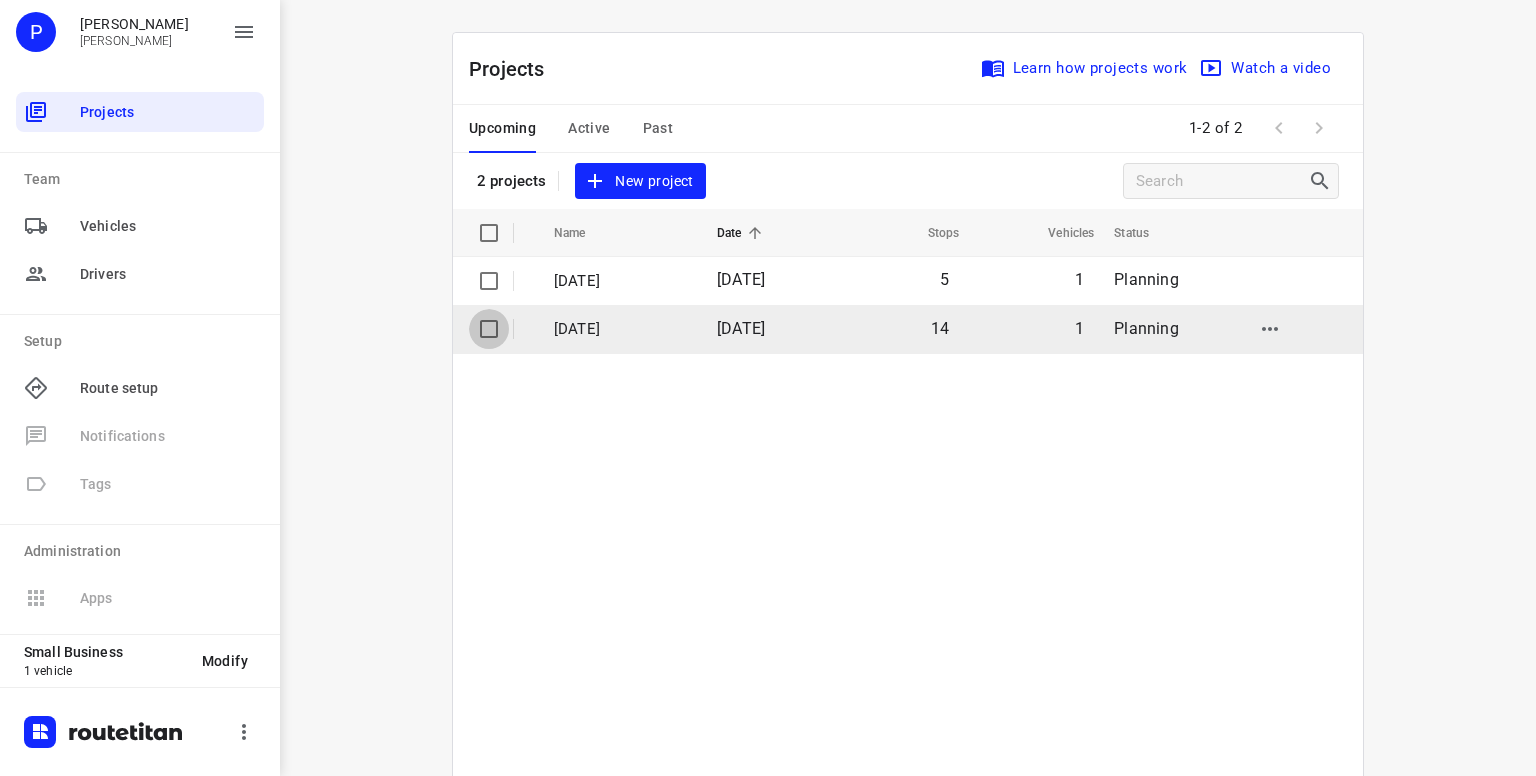 click at bounding box center (489, 329) 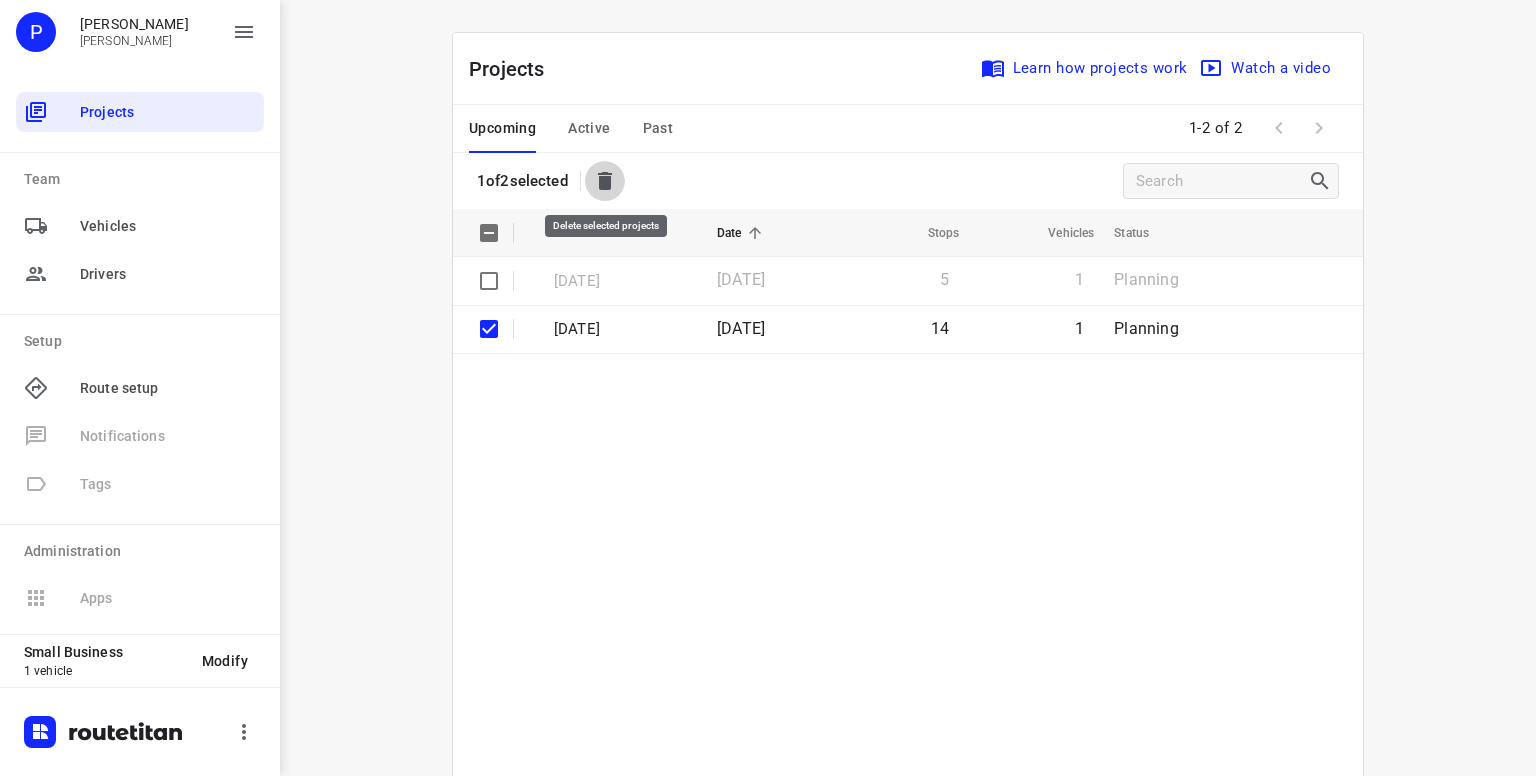 click 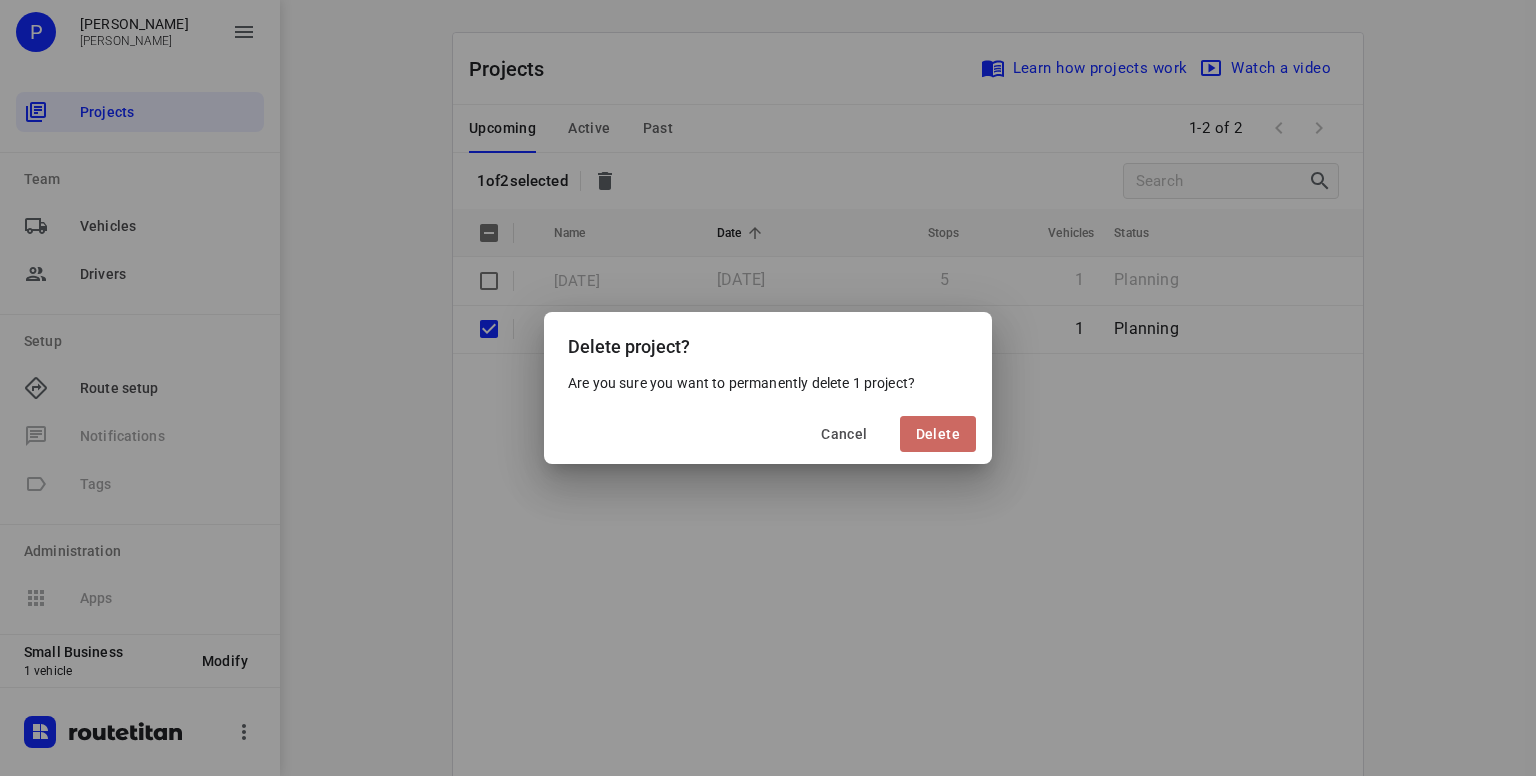 click on "Delete" at bounding box center [938, 434] 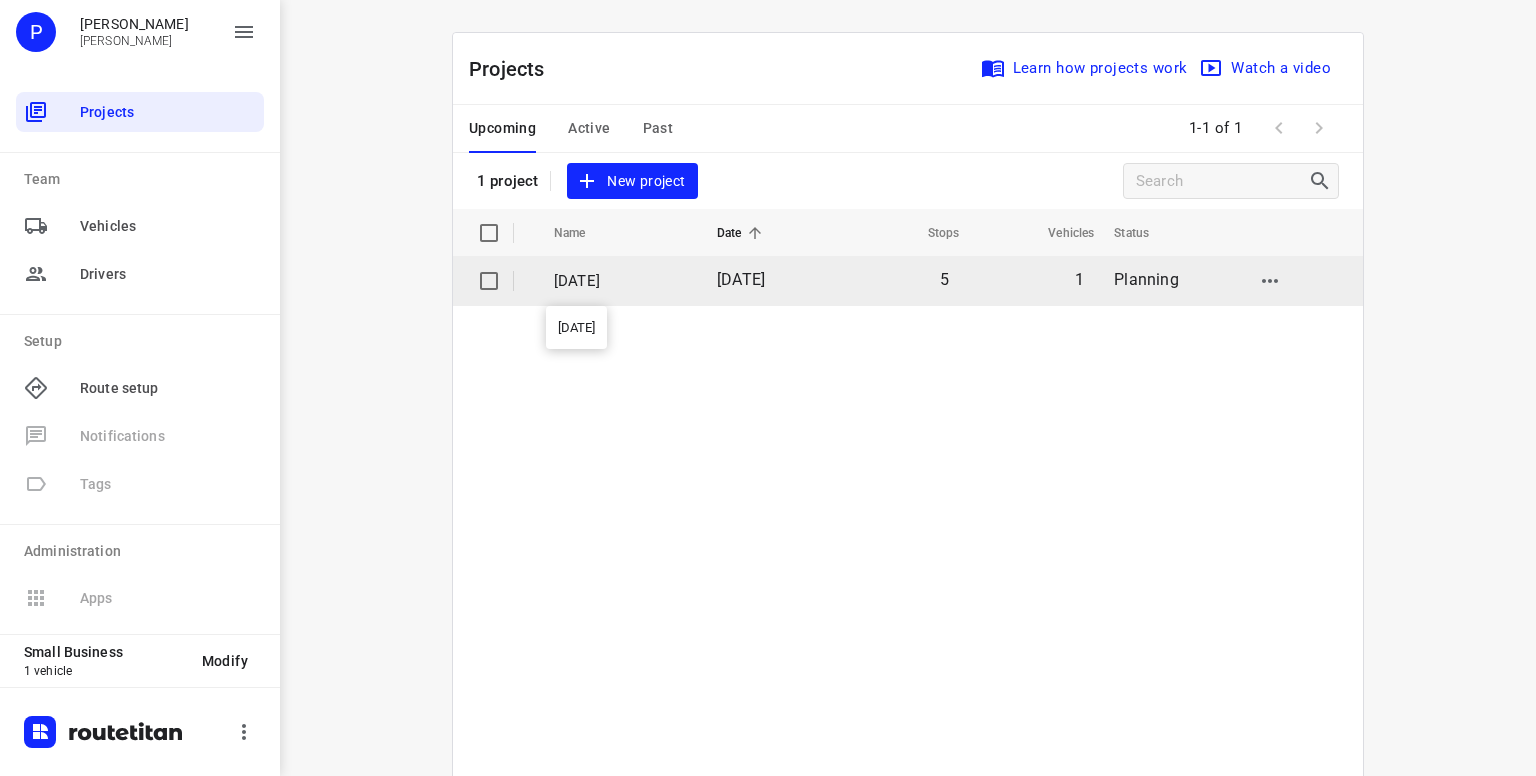 click on "[DATE]" at bounding box center (620, 281) 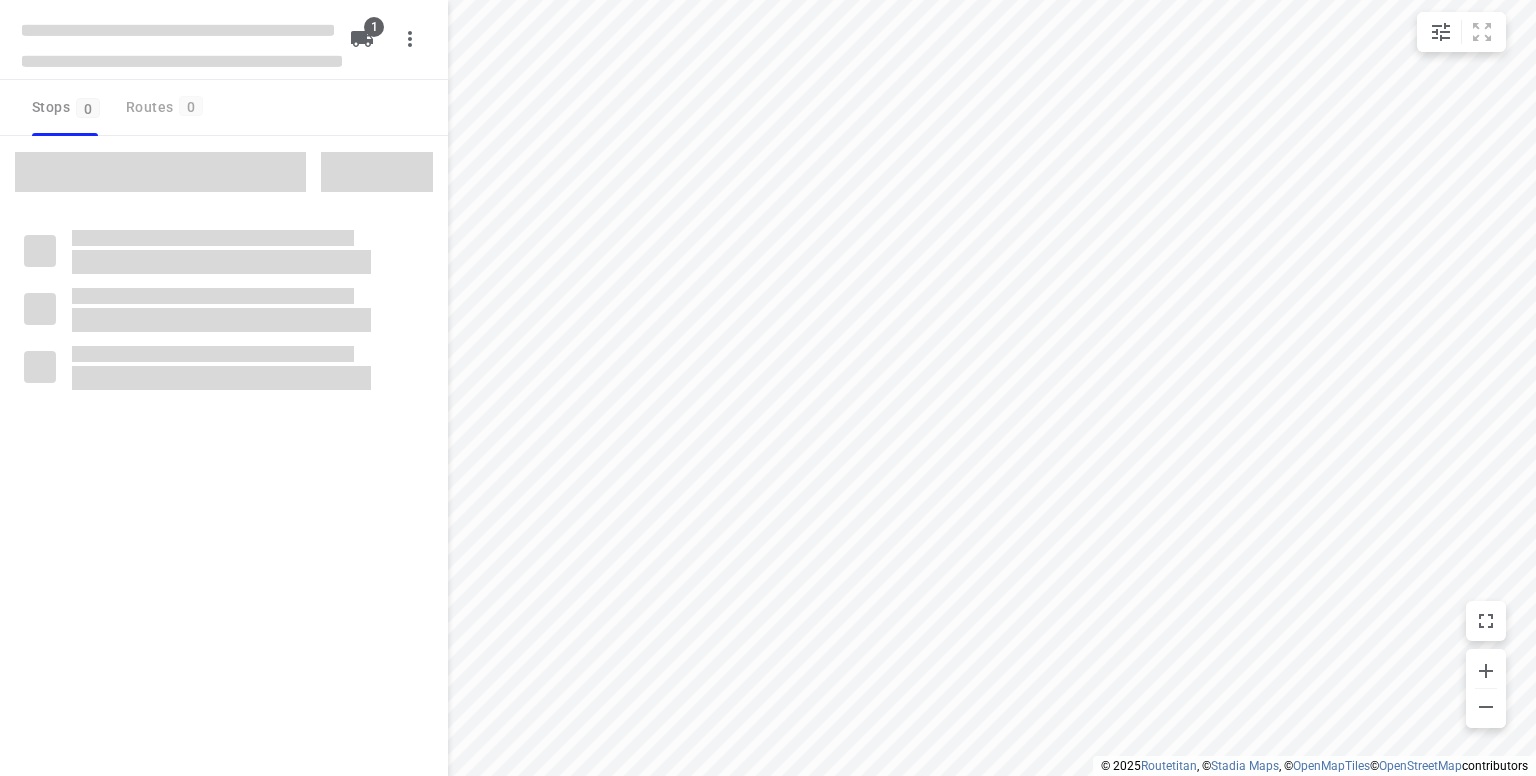 type on "distance" 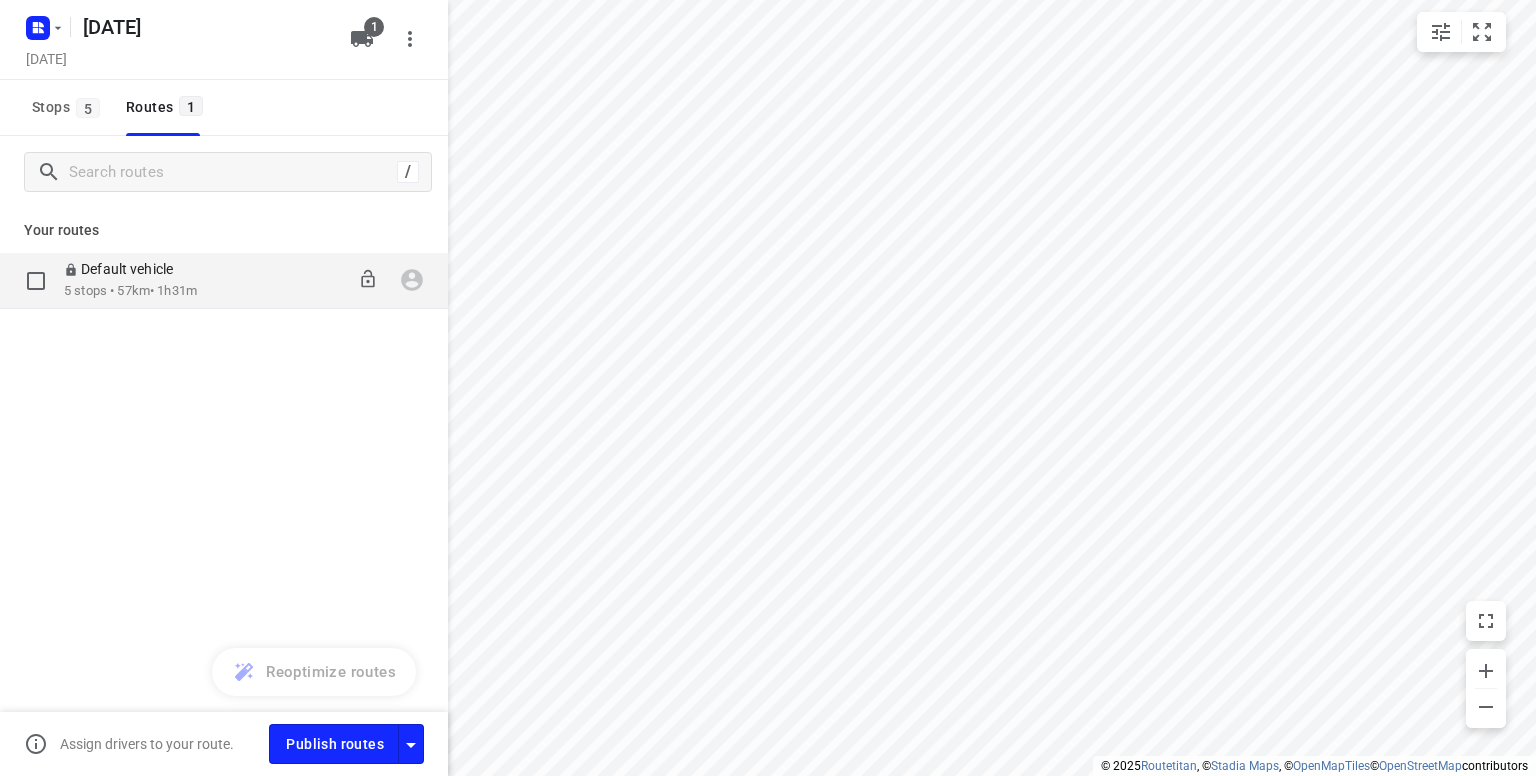 click on "5   stops •   57km  •   1h31m" at bounding box center [130, 291] 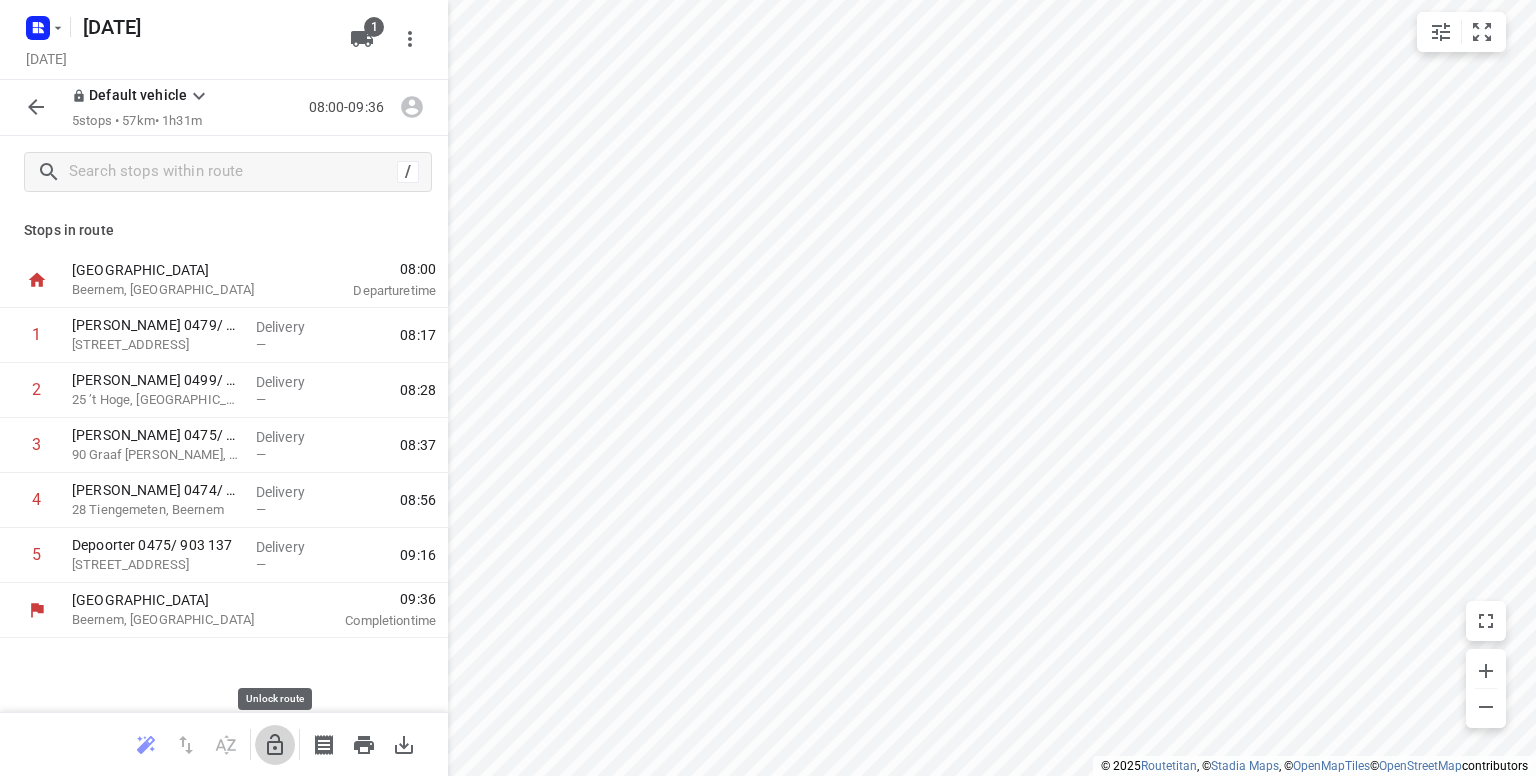 click 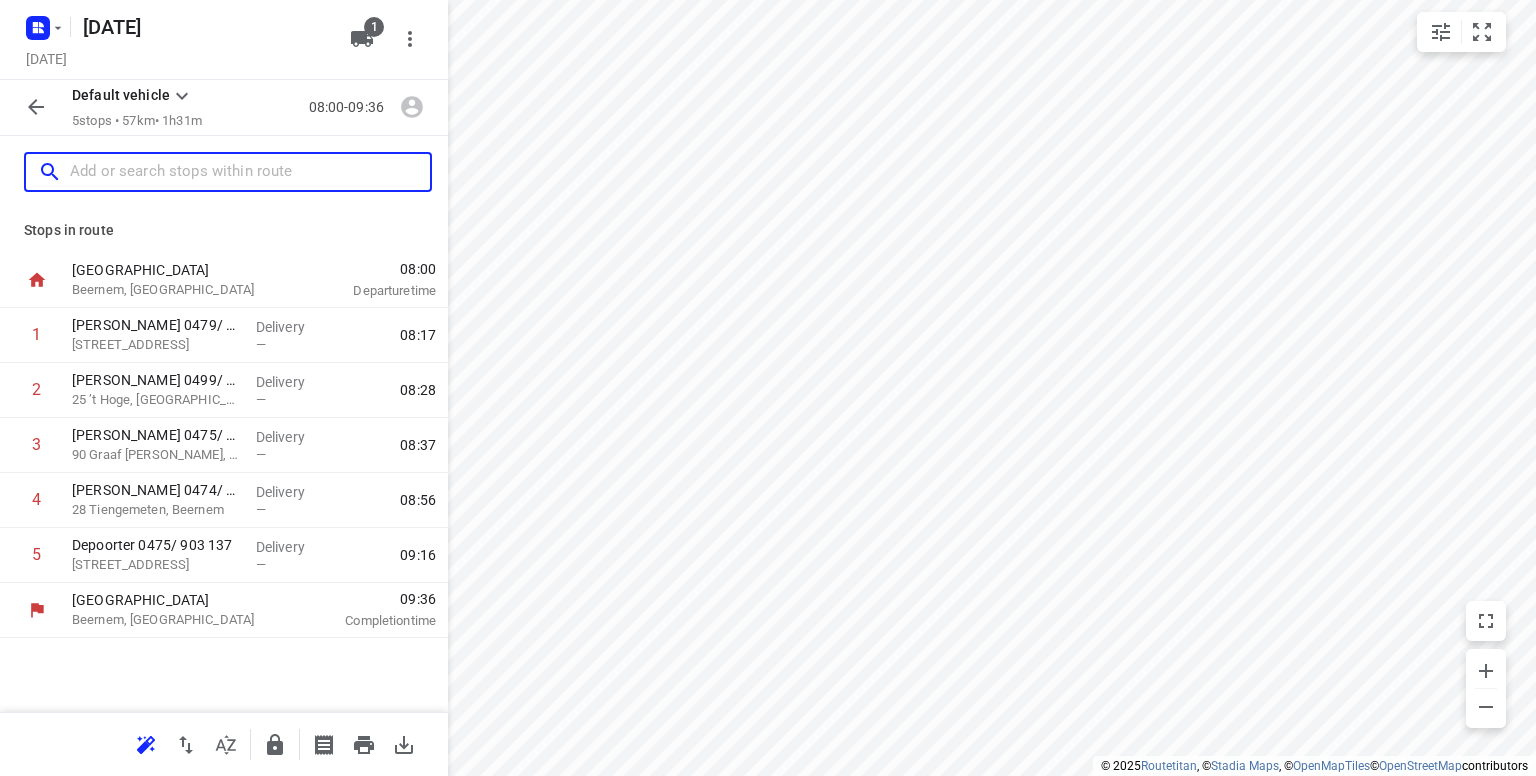click at bounding box center (250, 172) 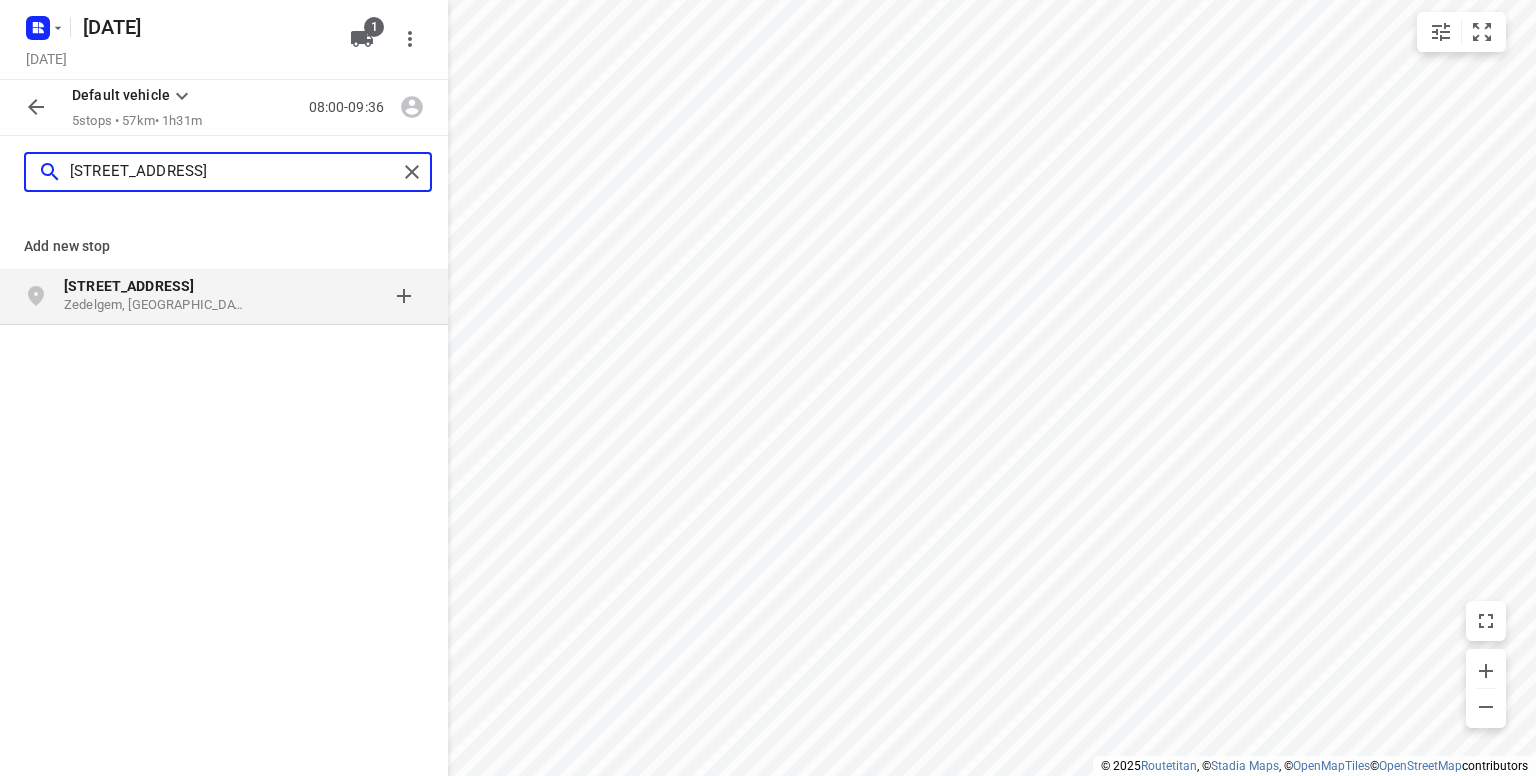 type on "[STREET_ADDRESS]" 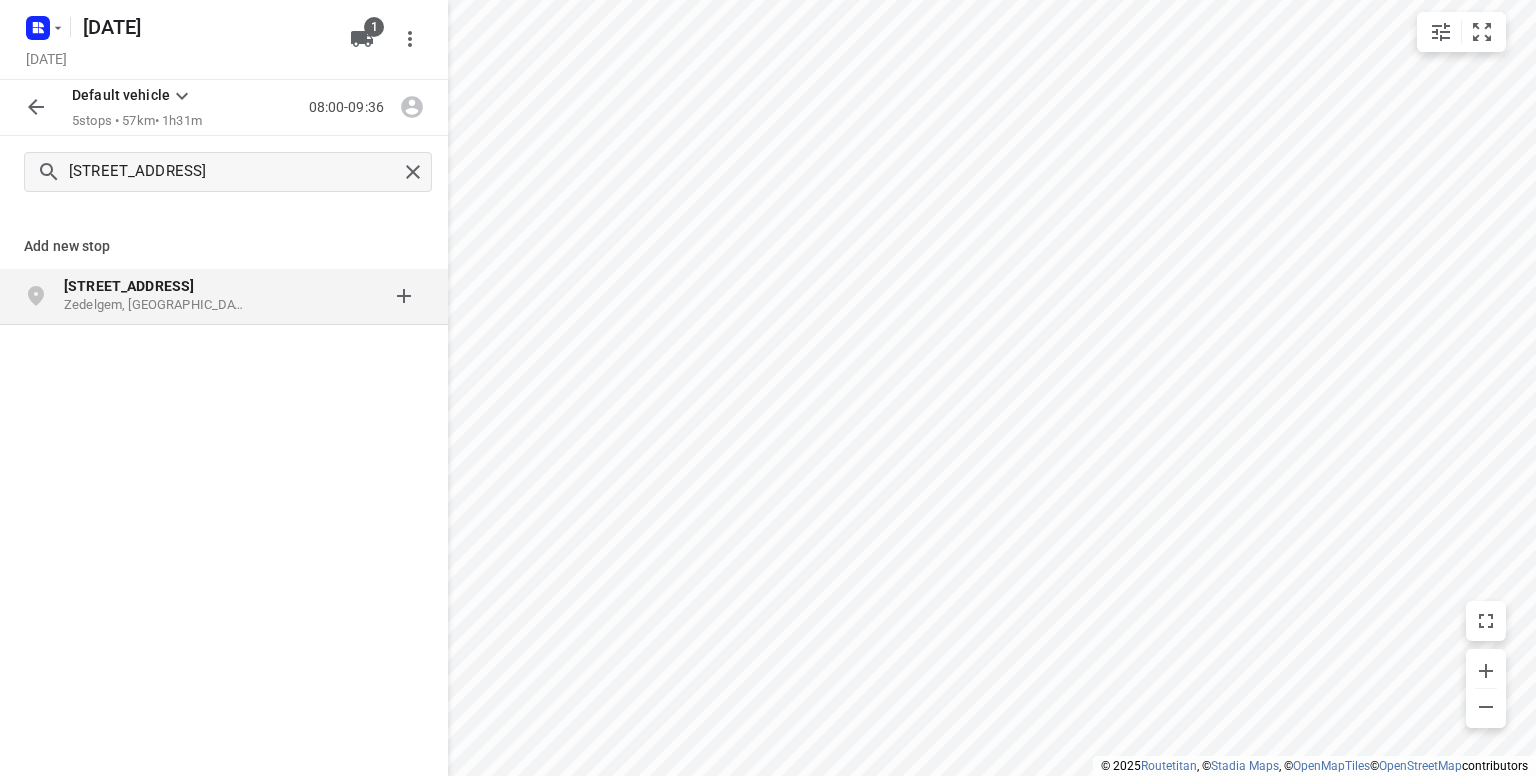 click on "[STREET_ADDRESS]" at bounding box center [156, 286] 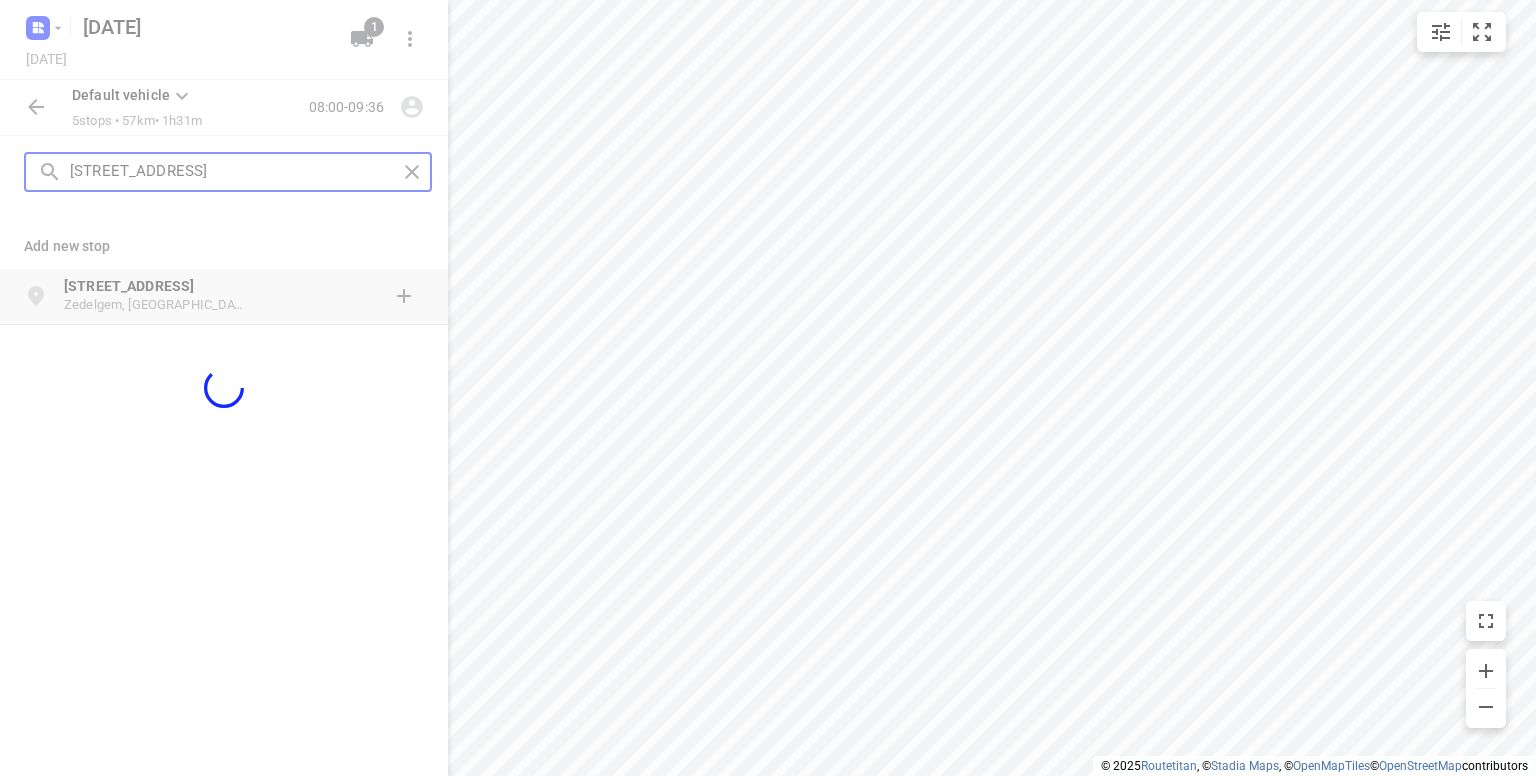 type 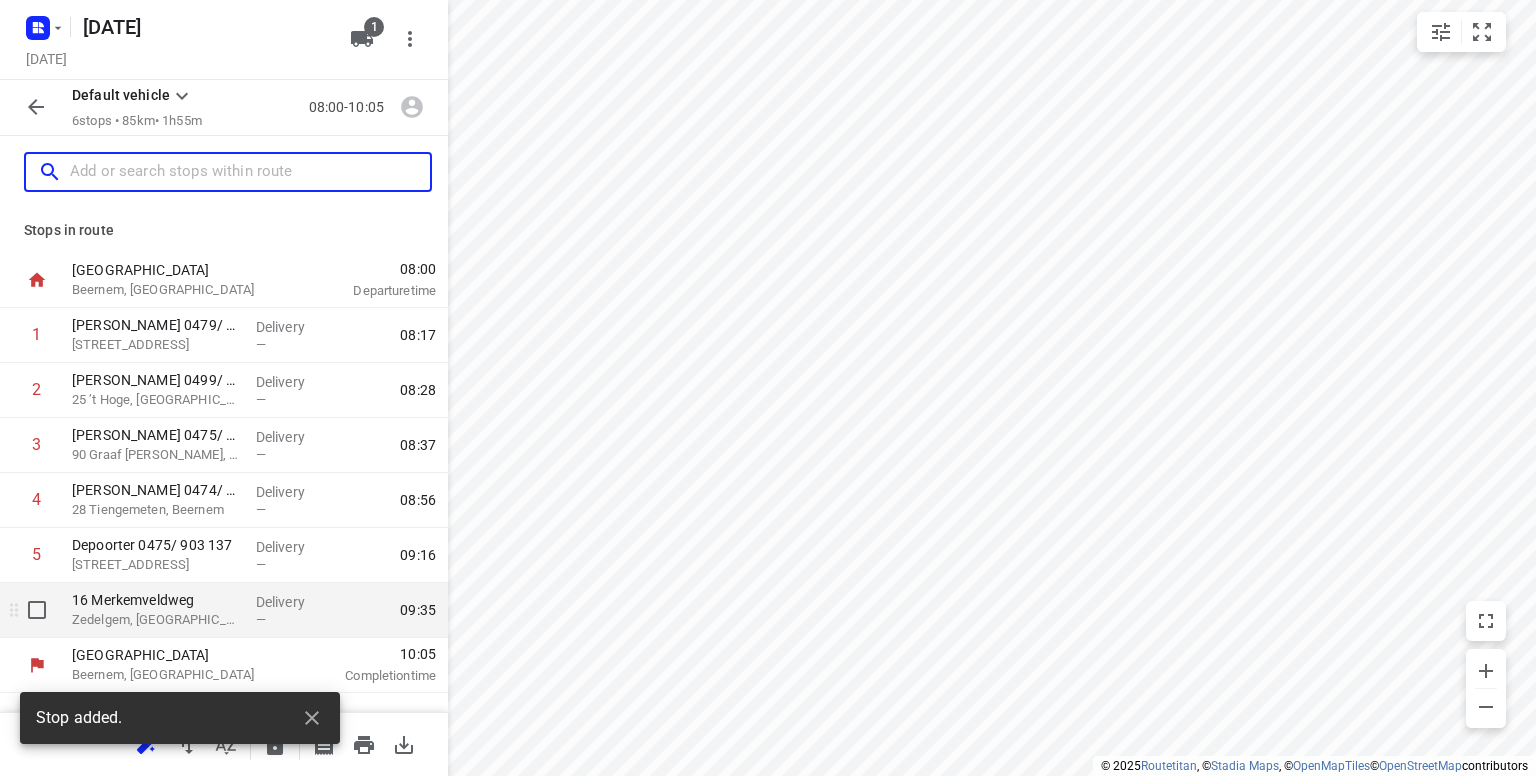 click on "Zedelgem, [GEOGRAPHIC_DATA]" at bounding box center [156, 620] 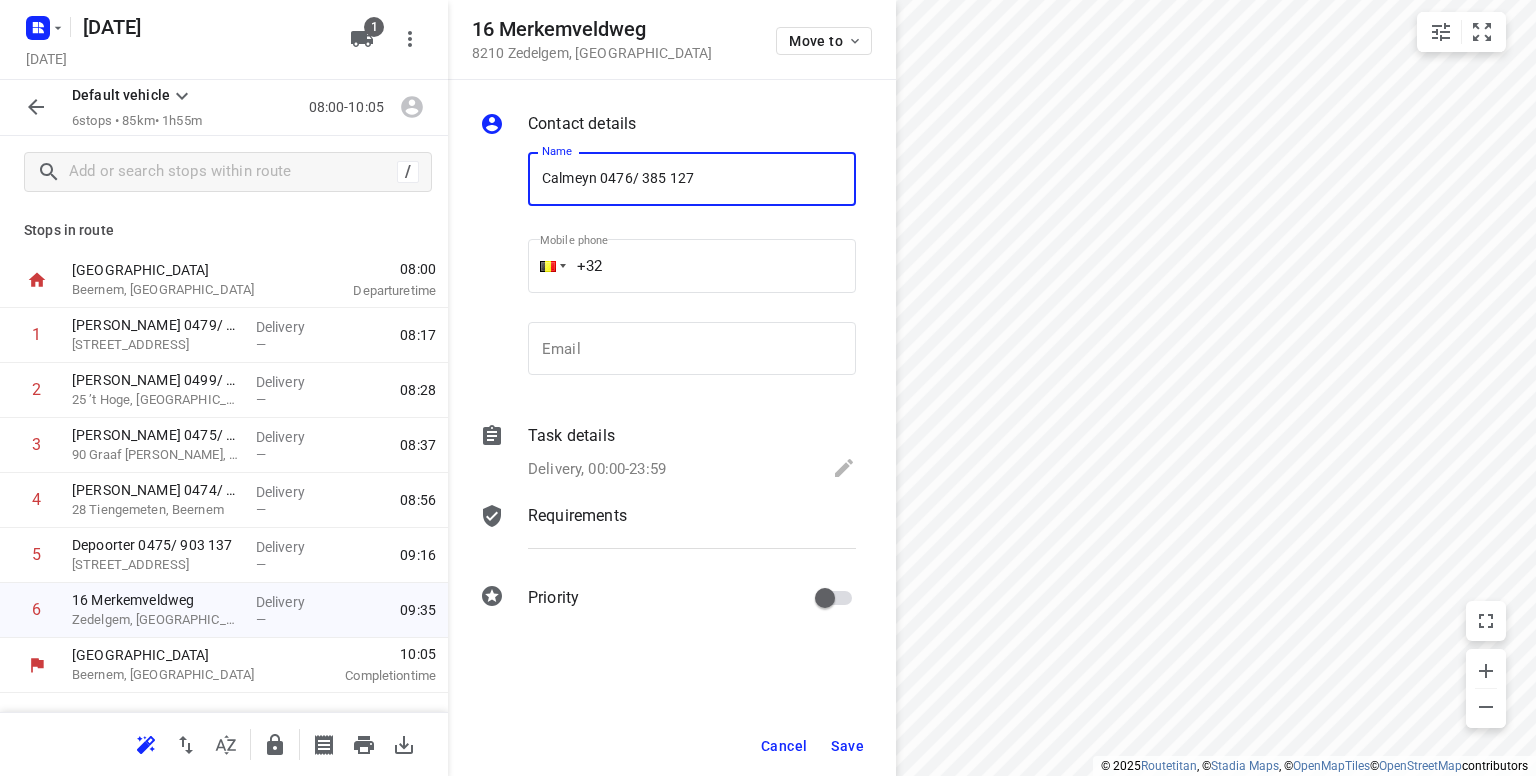 type on "Calmeyn 0476/ 385 127" 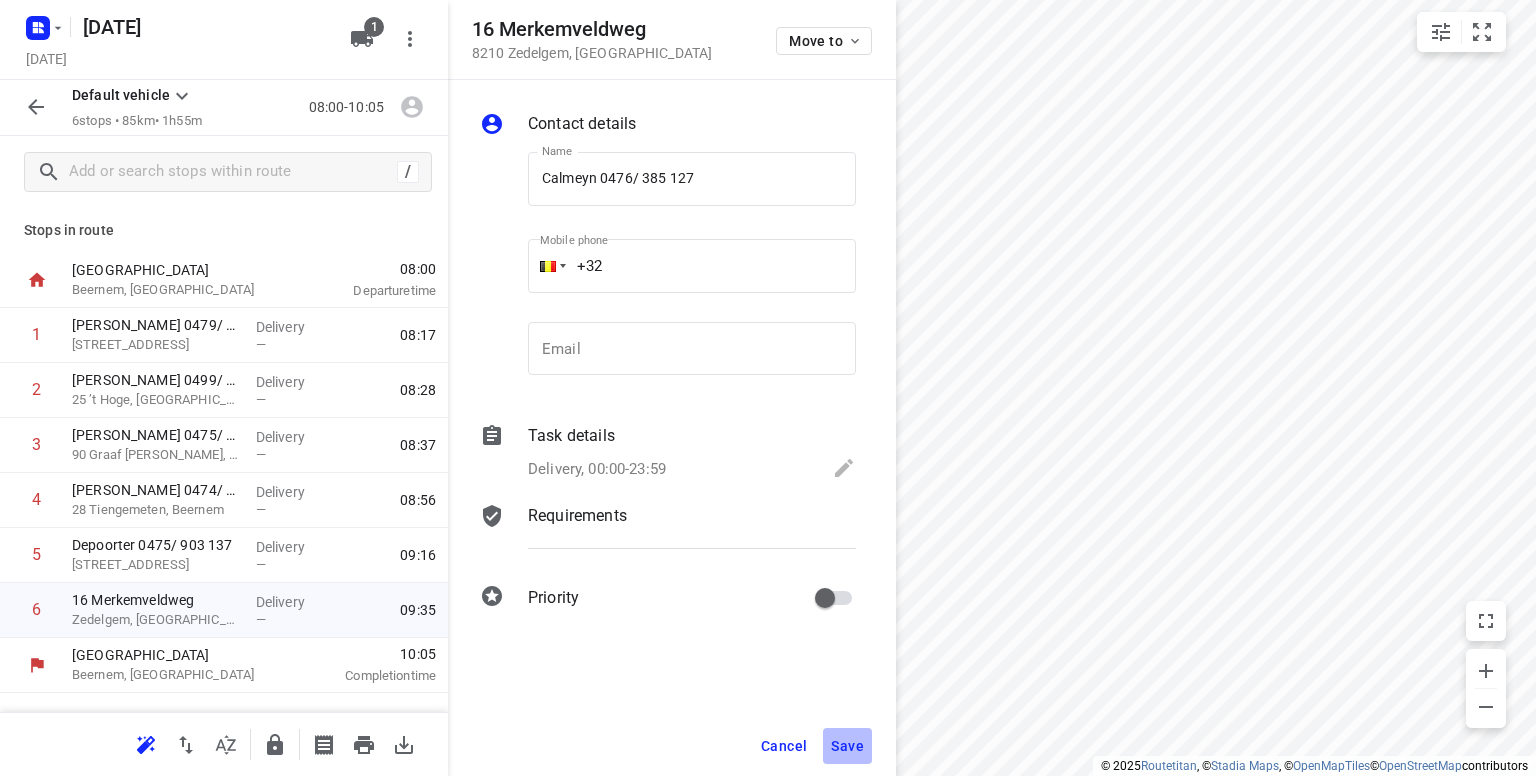 click on "Save" at bounding box center [847, 746] 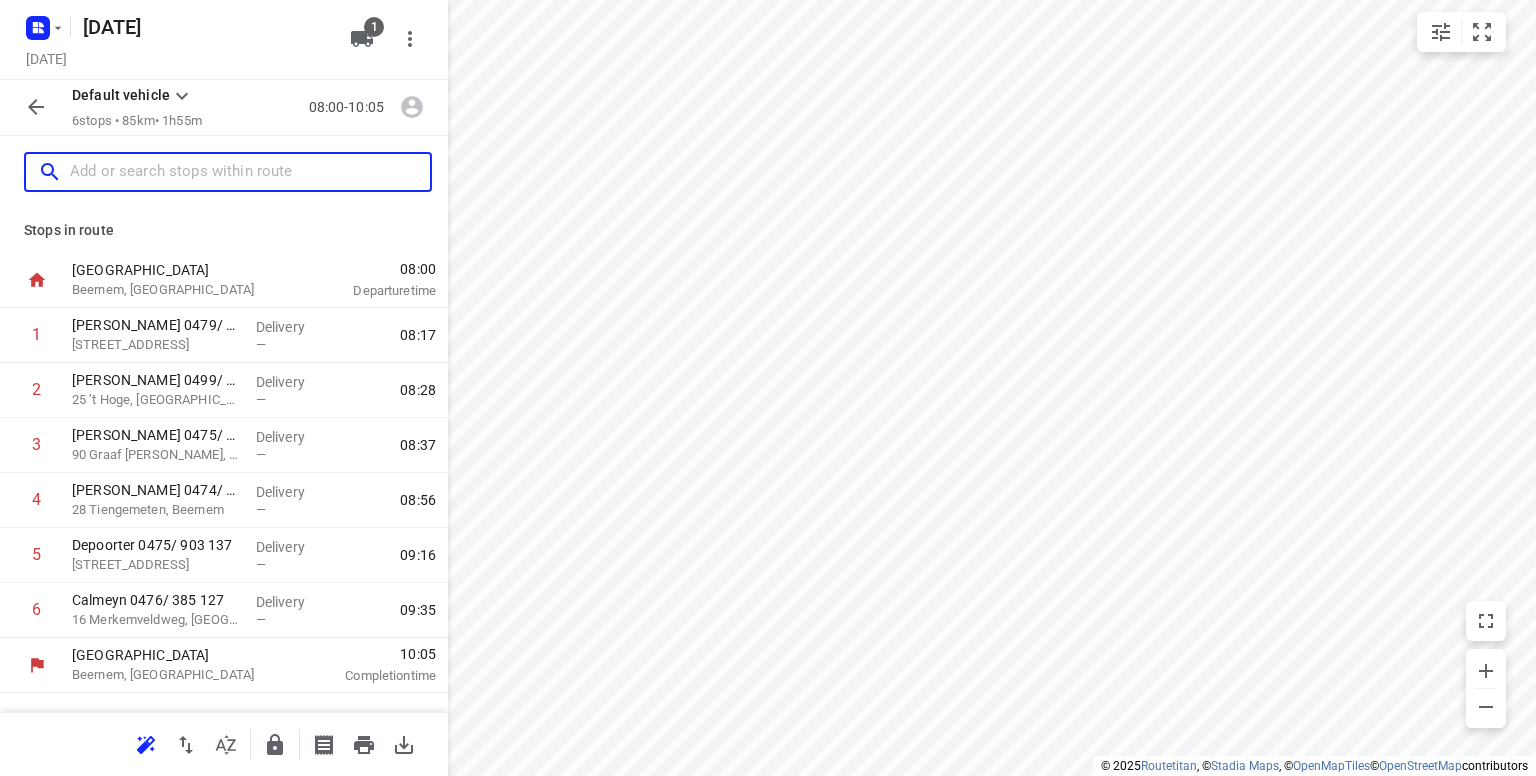 click at bounding box center (250, 172) 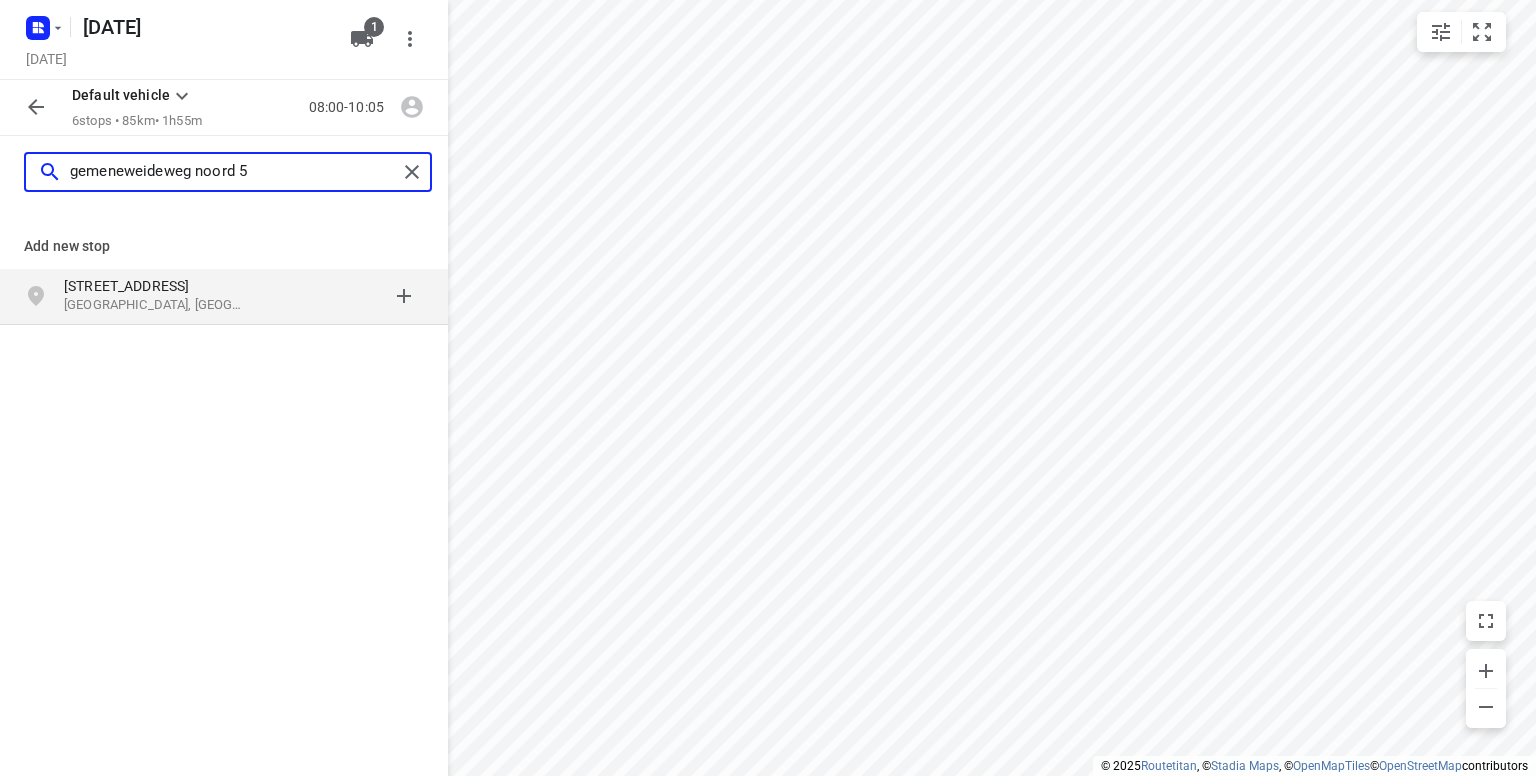 type on "gemeneweideweg noord 5" 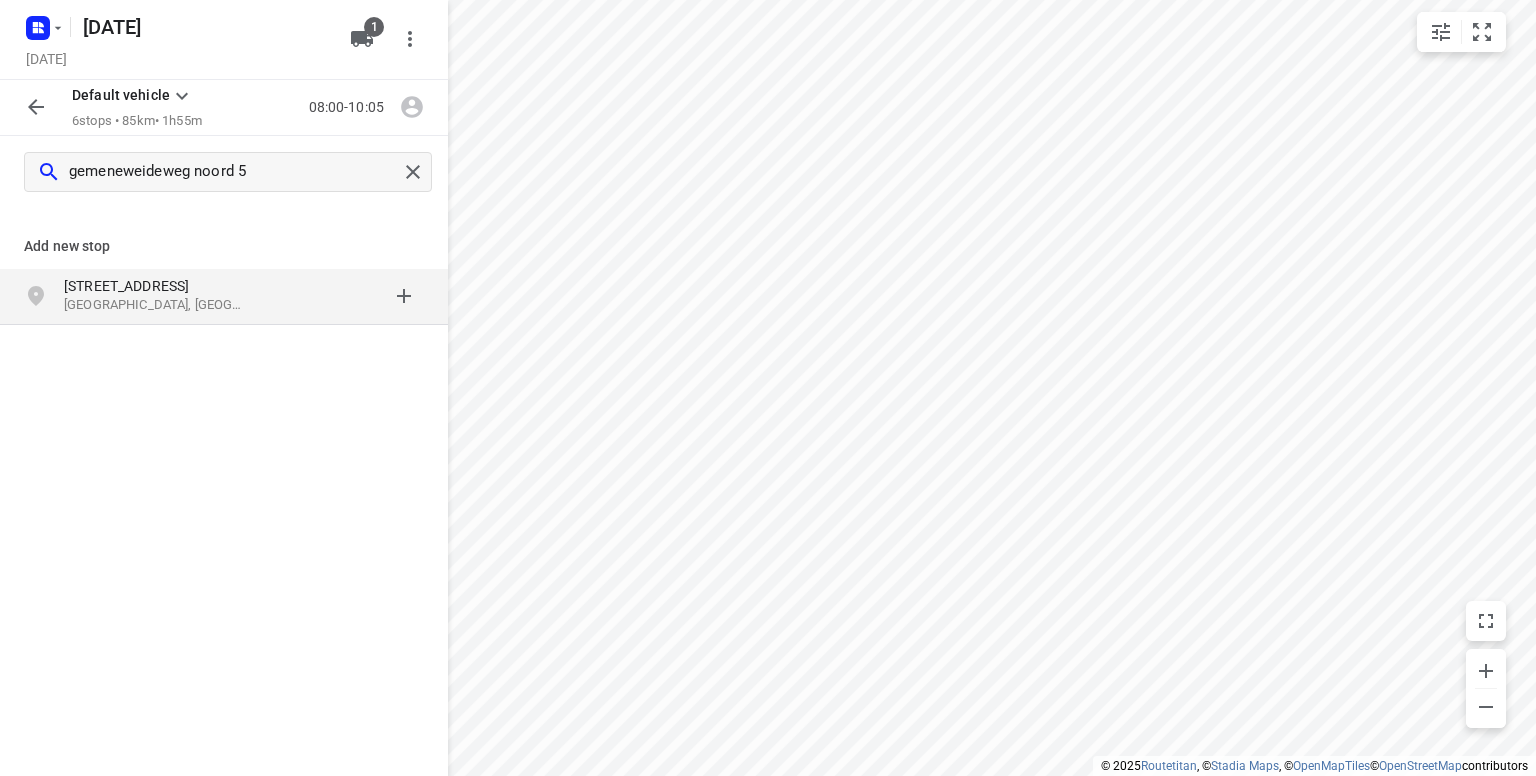 click on "[STREET_ADDRESS]" at bounding box center [156, 286] 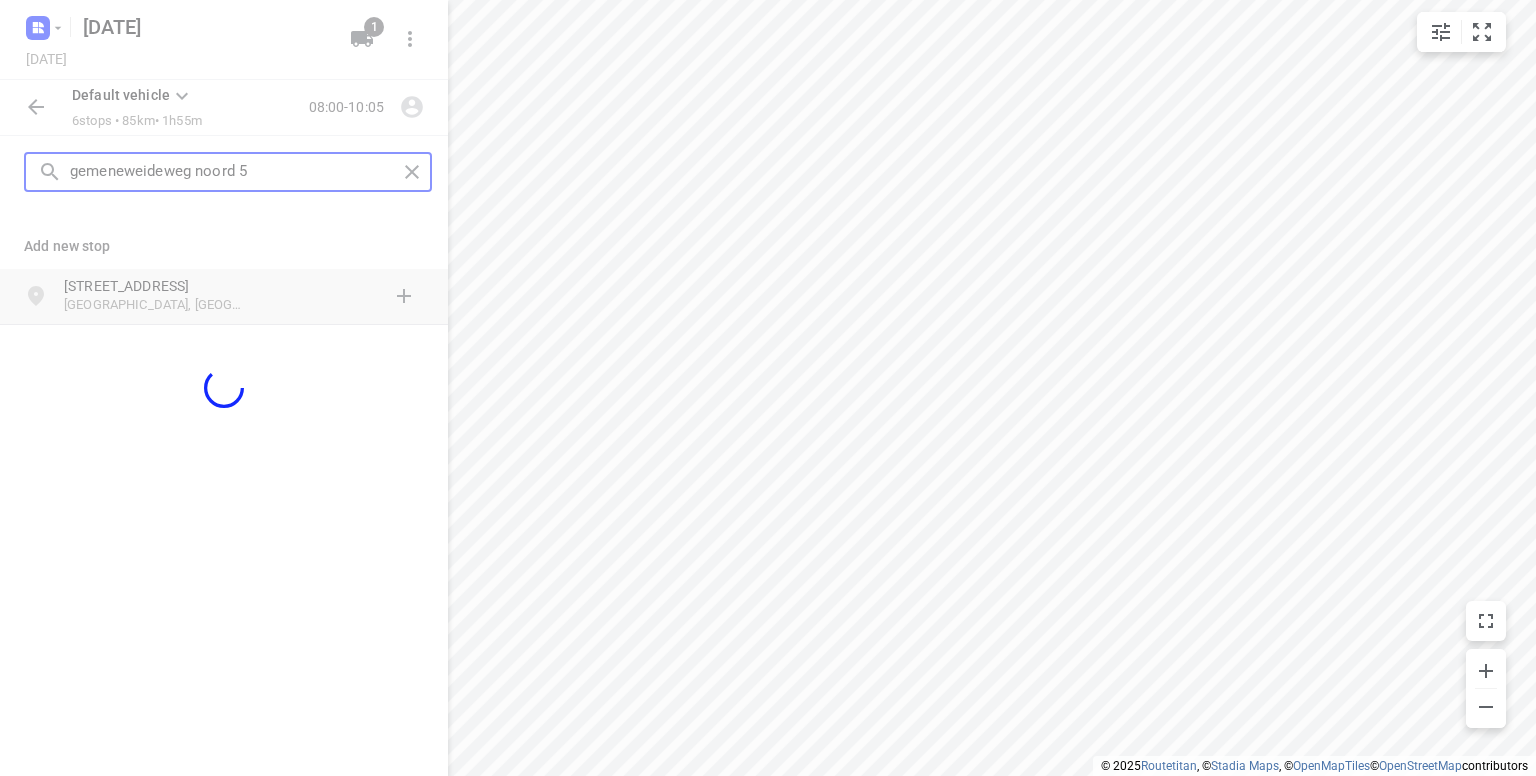 type 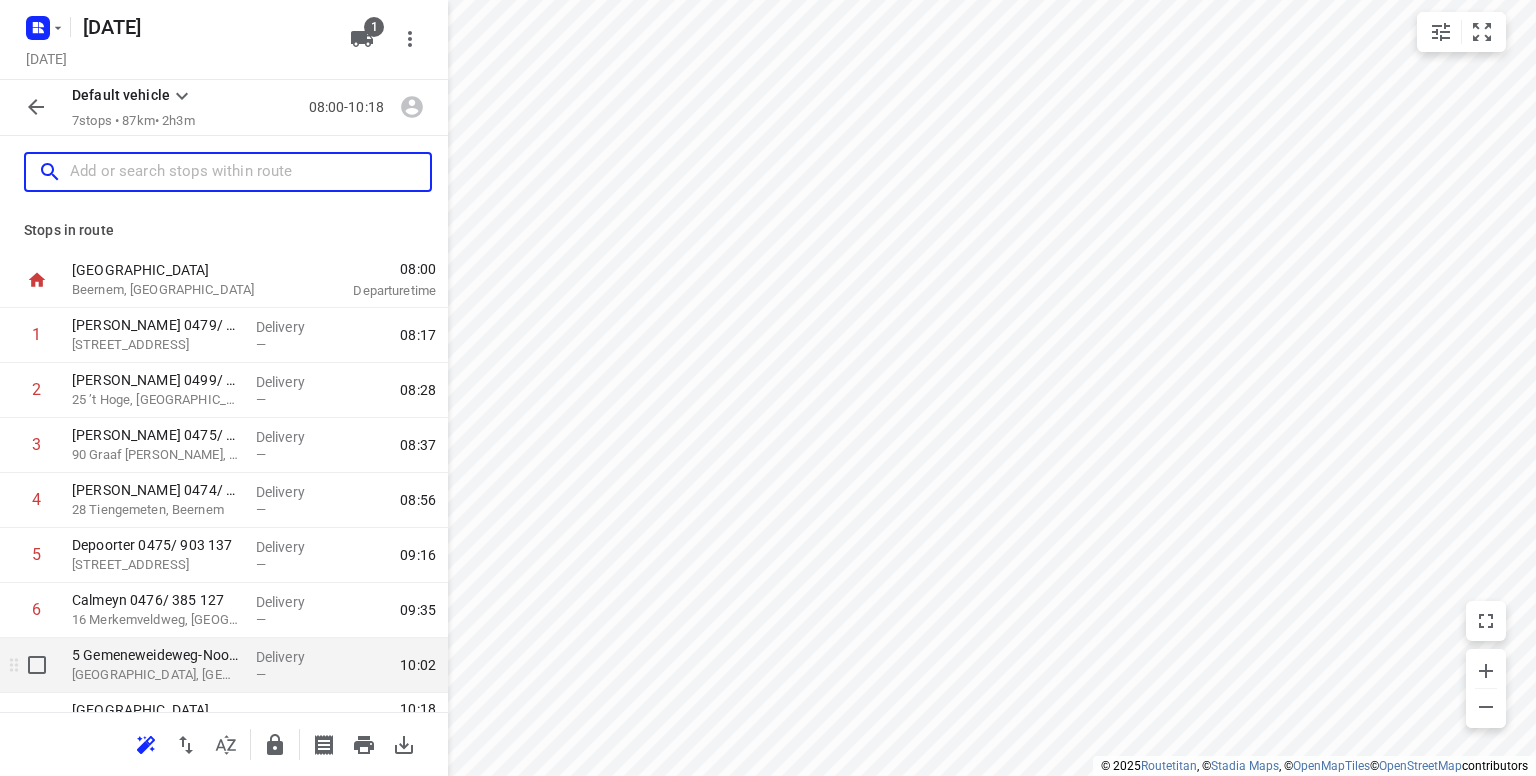 click on "[GEOGRAPHIC_DATA], [GEOGRAPHIC_DATA]" at bounding box center [156, 675] 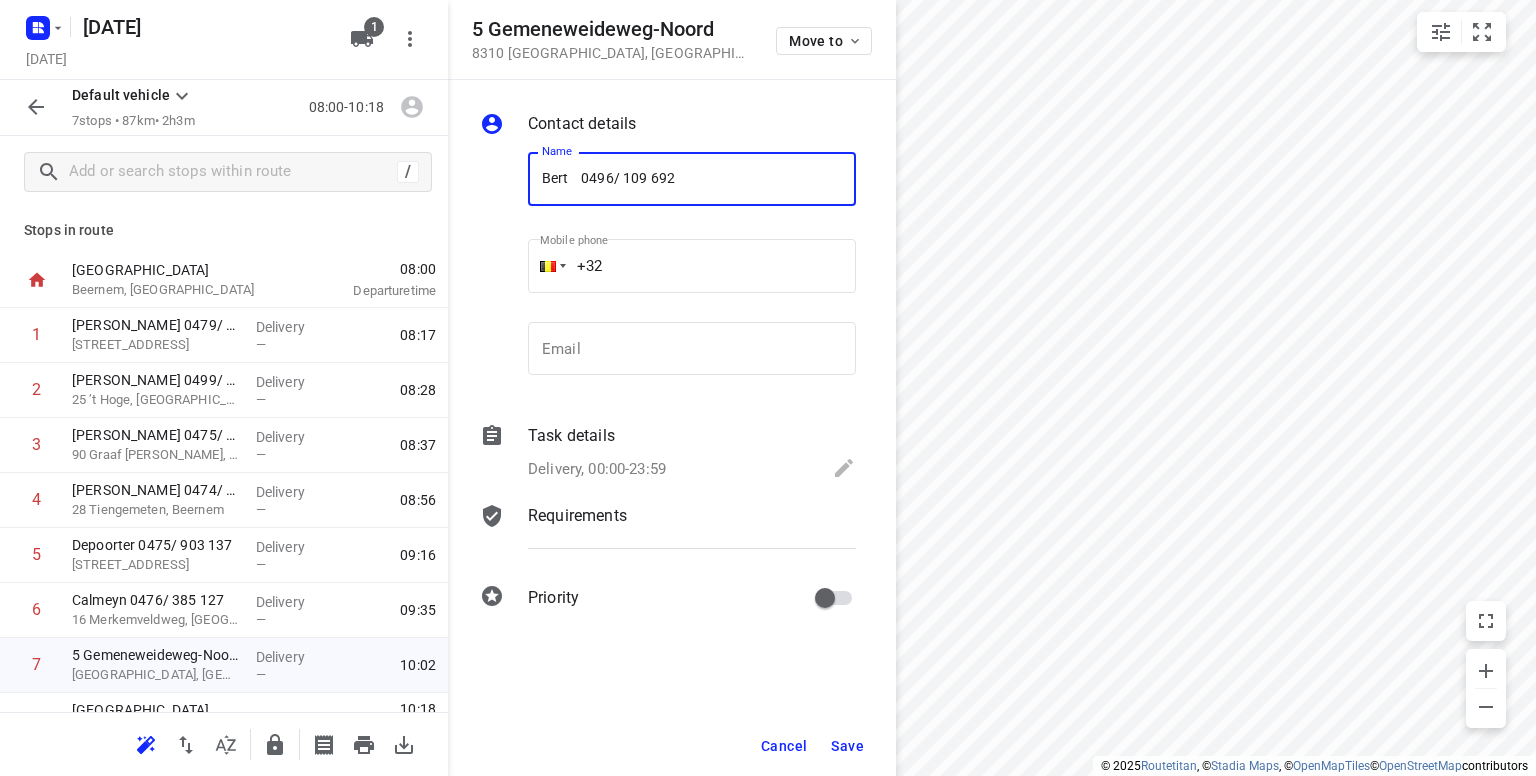 type on "Bert    0496/ 109 692" 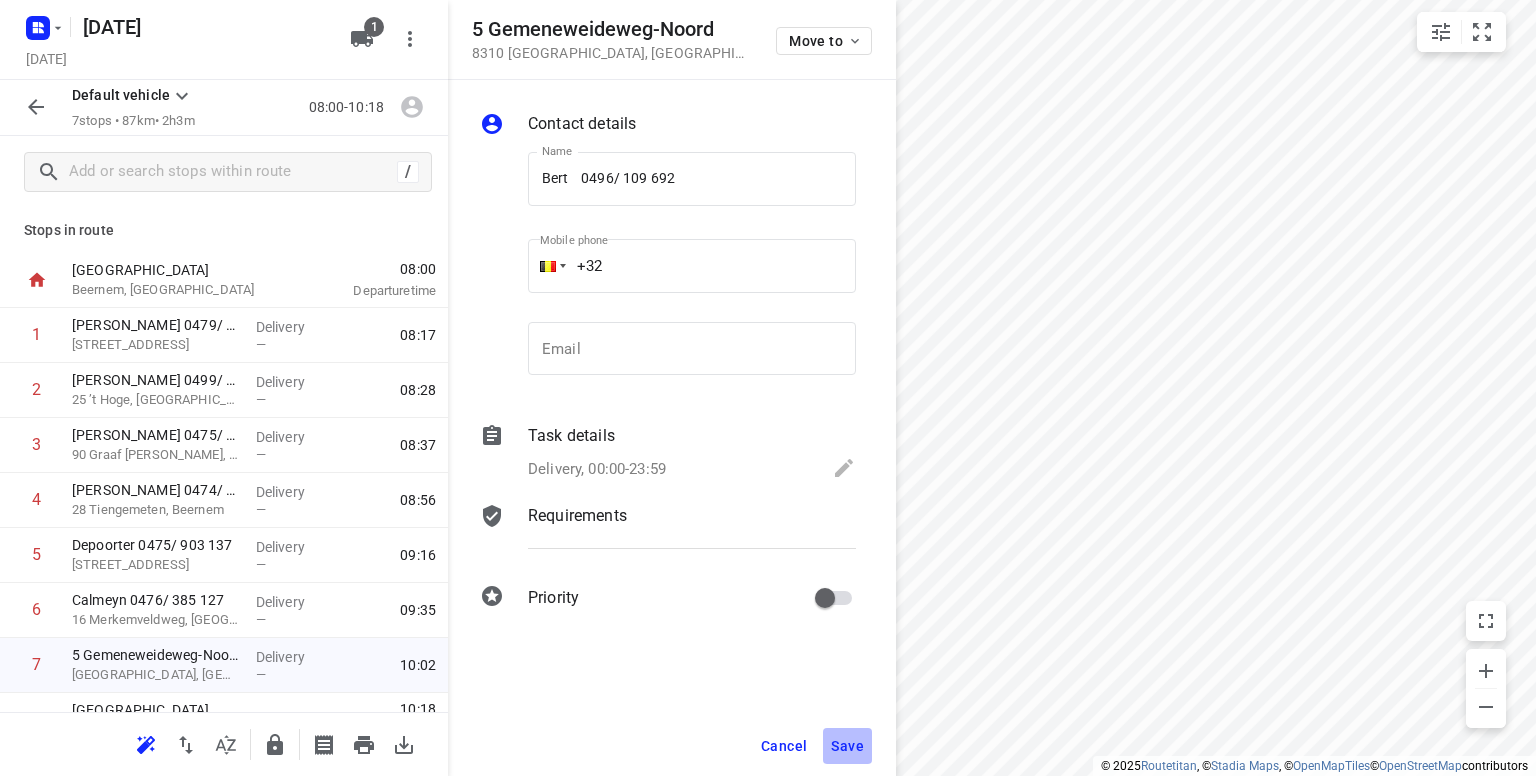 click on "Save" at bounding box center [847, 746] 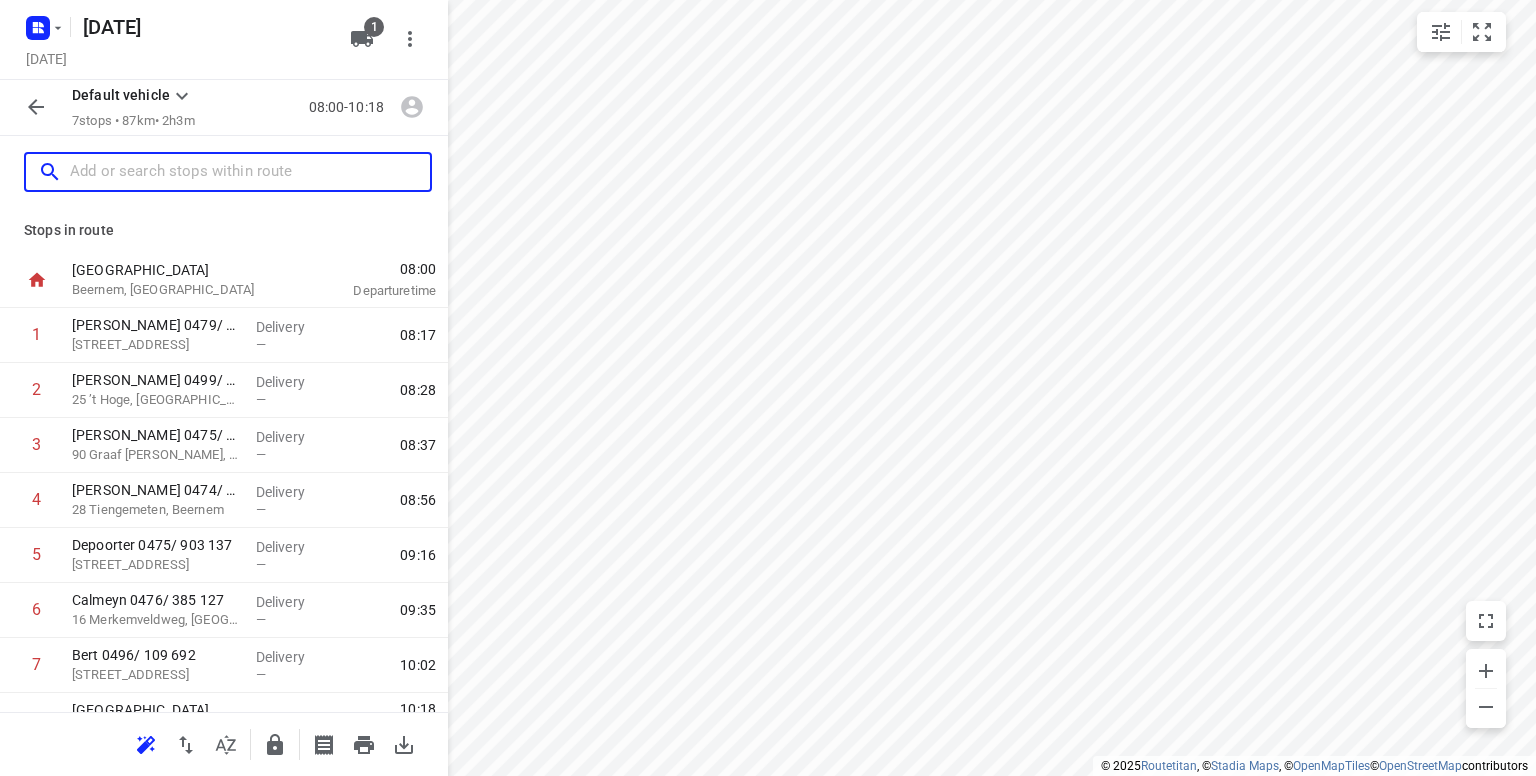click at bounding box center [250, 172] 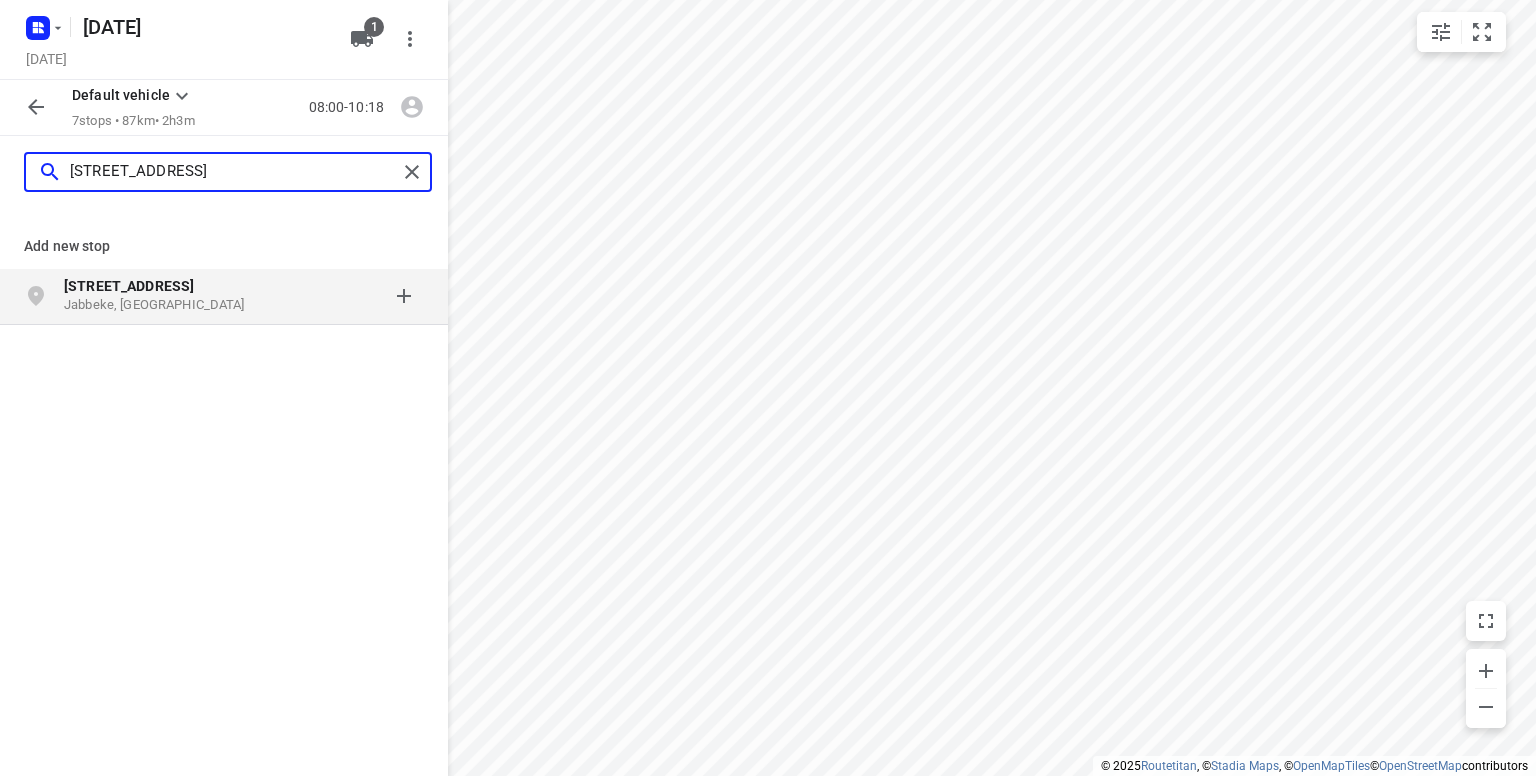 type on "[STREET_ADDRESS]" 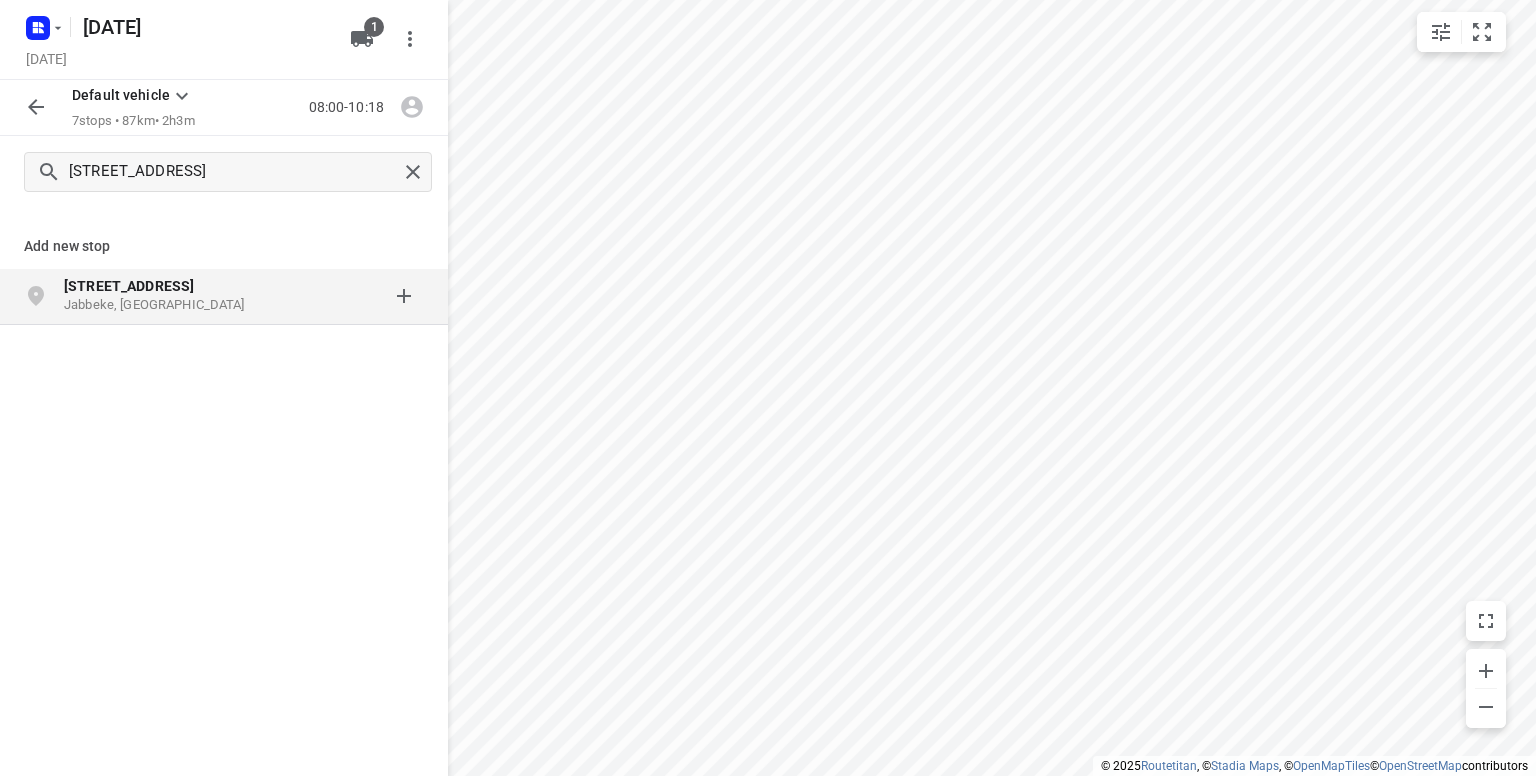 click on "[STREET_ADDRESS]" 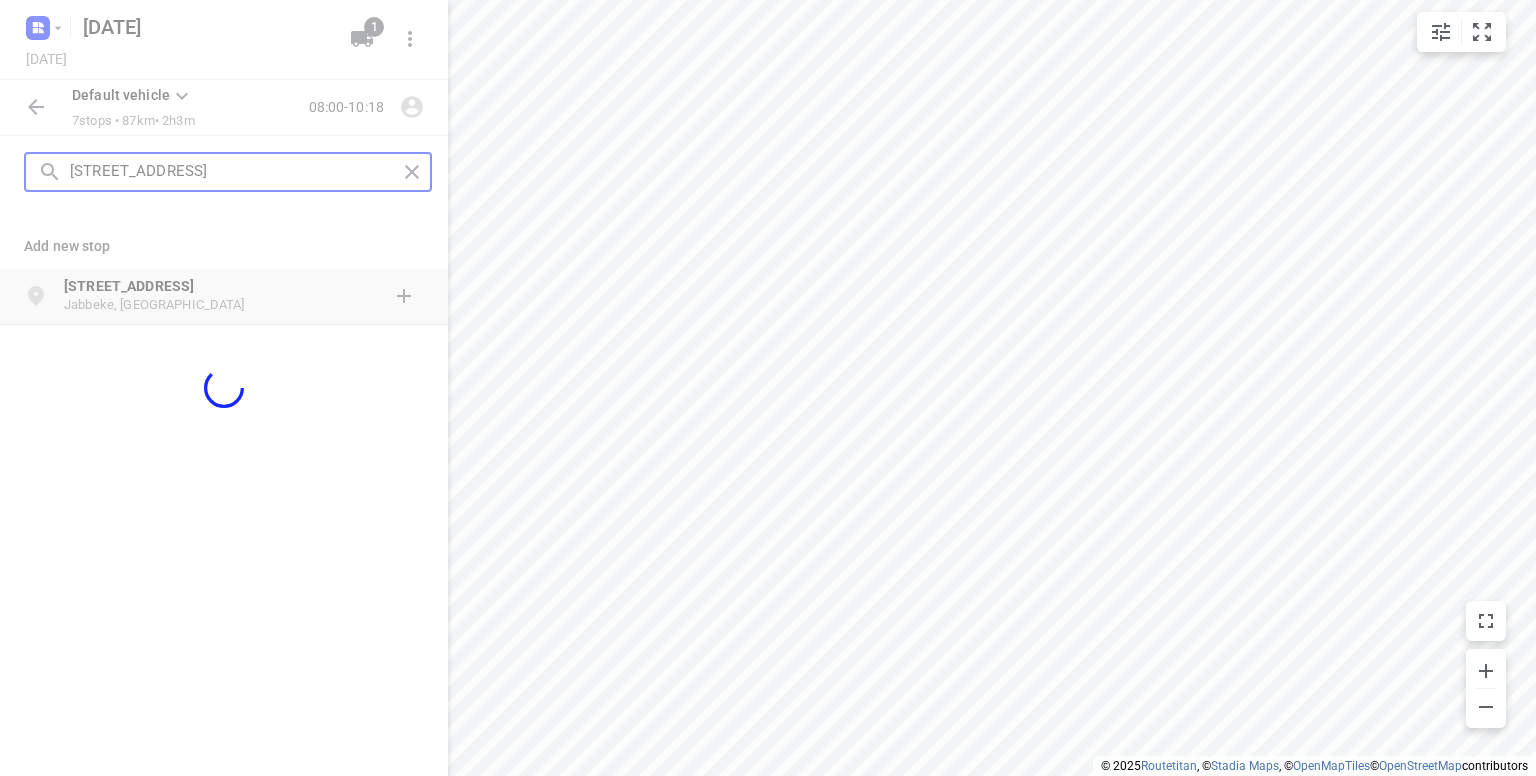type 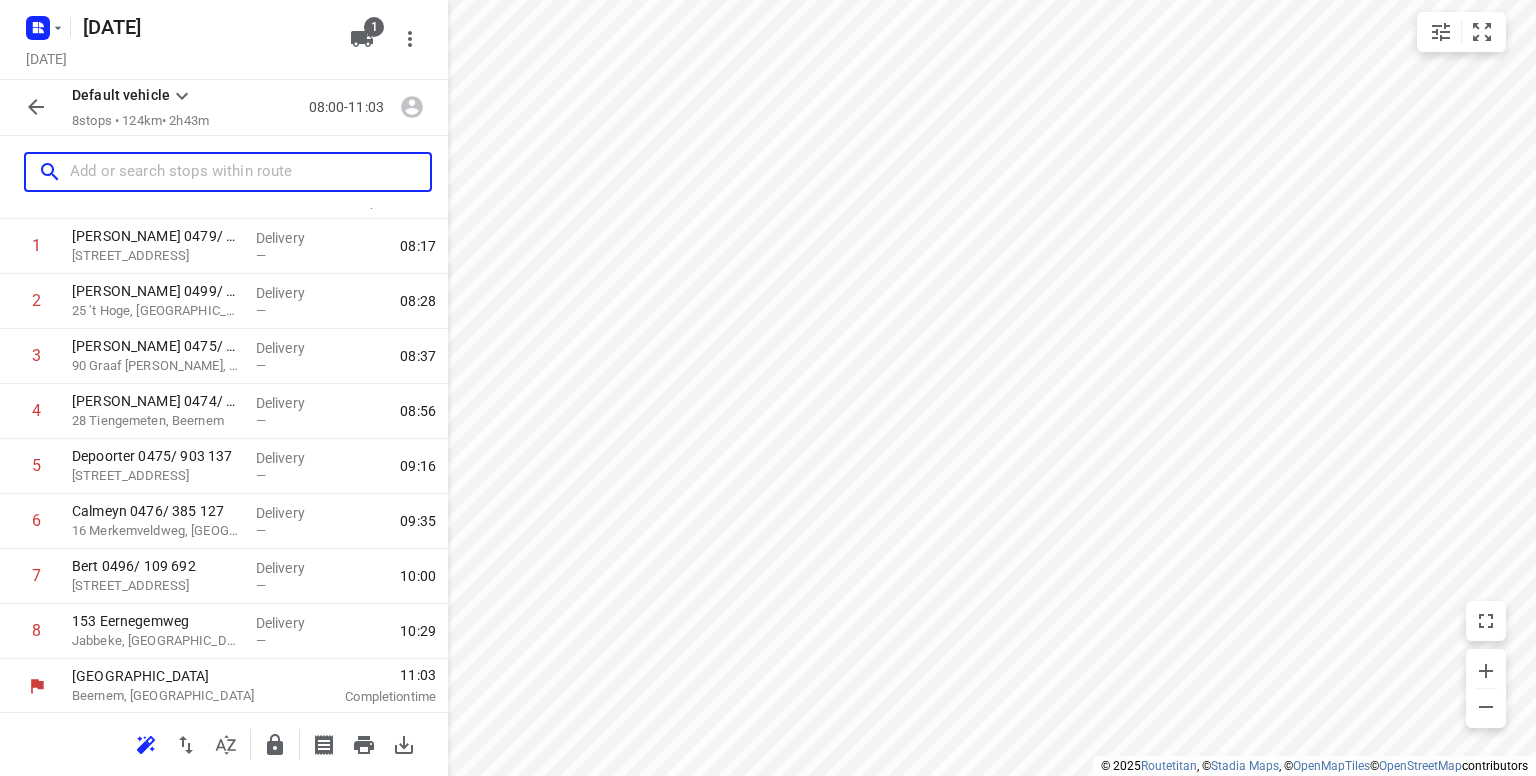 scroll, scrollTop: 90, scrollLeft: 0, axis: vertical 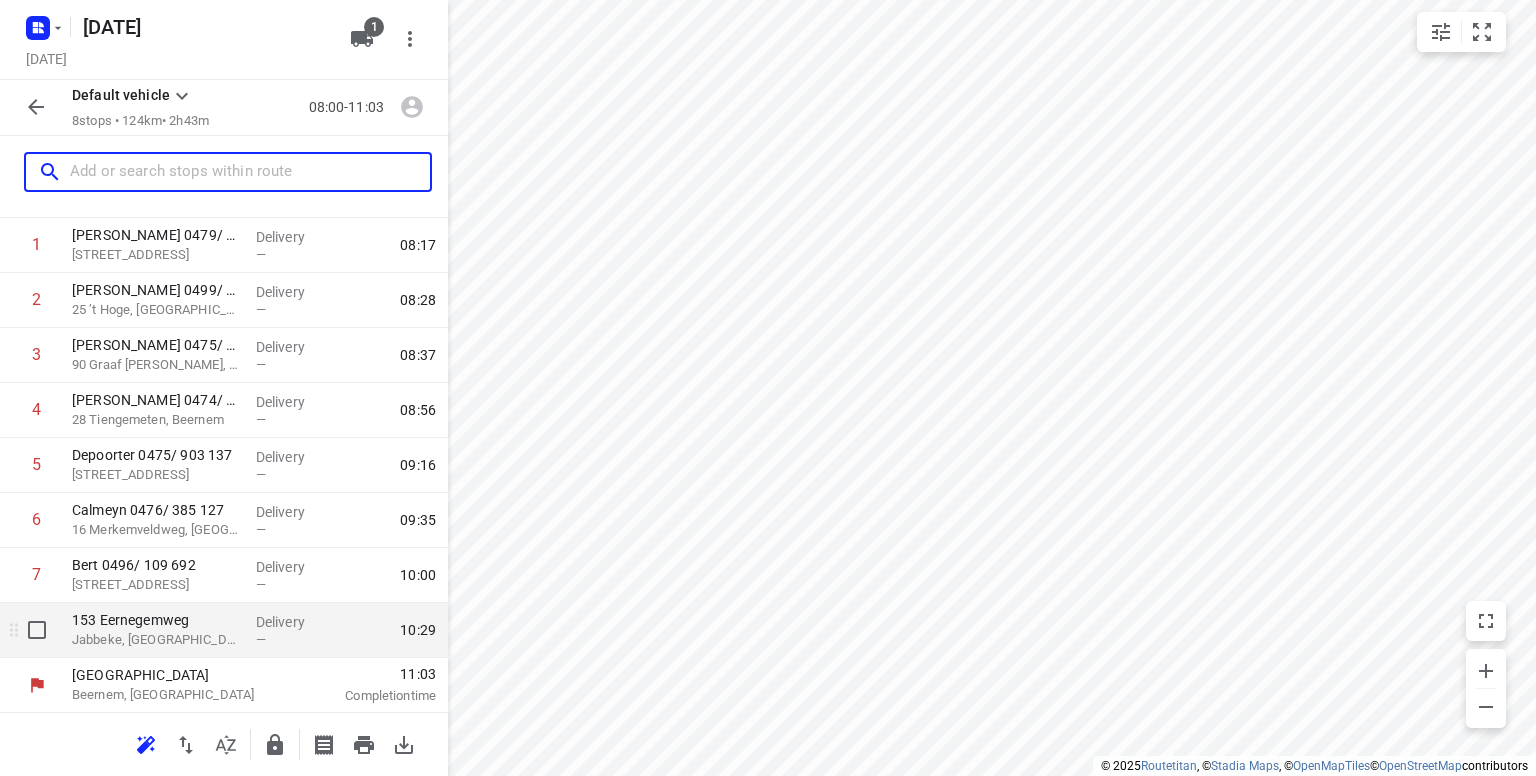 click on "Jabbeke, [GEOGRAPHIC_DATA]" at bounding box center [156, 640] 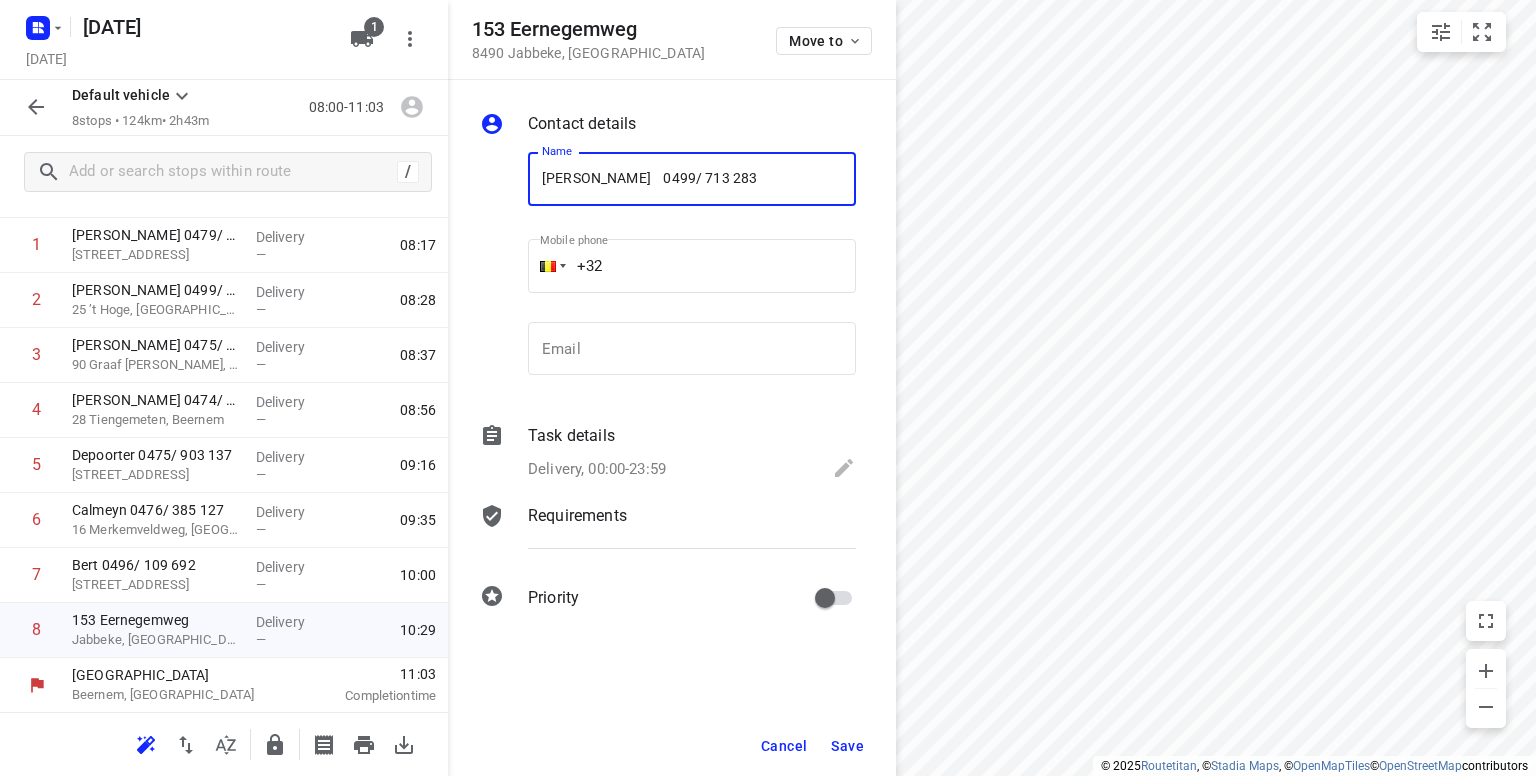 type on "[PERSON_NAME]    0499/ 713 283" 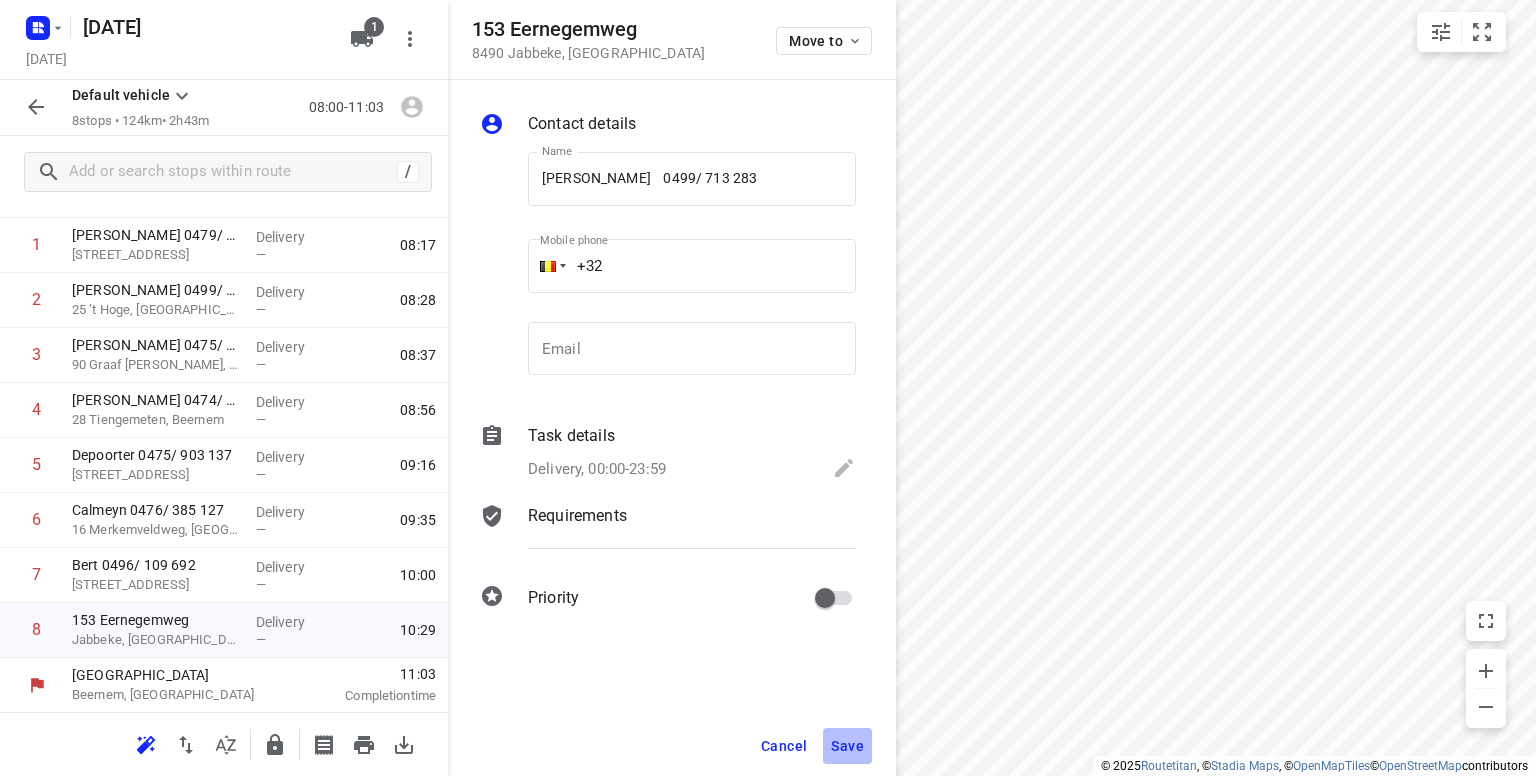 click on "Save" at bounding box center [847, 746] 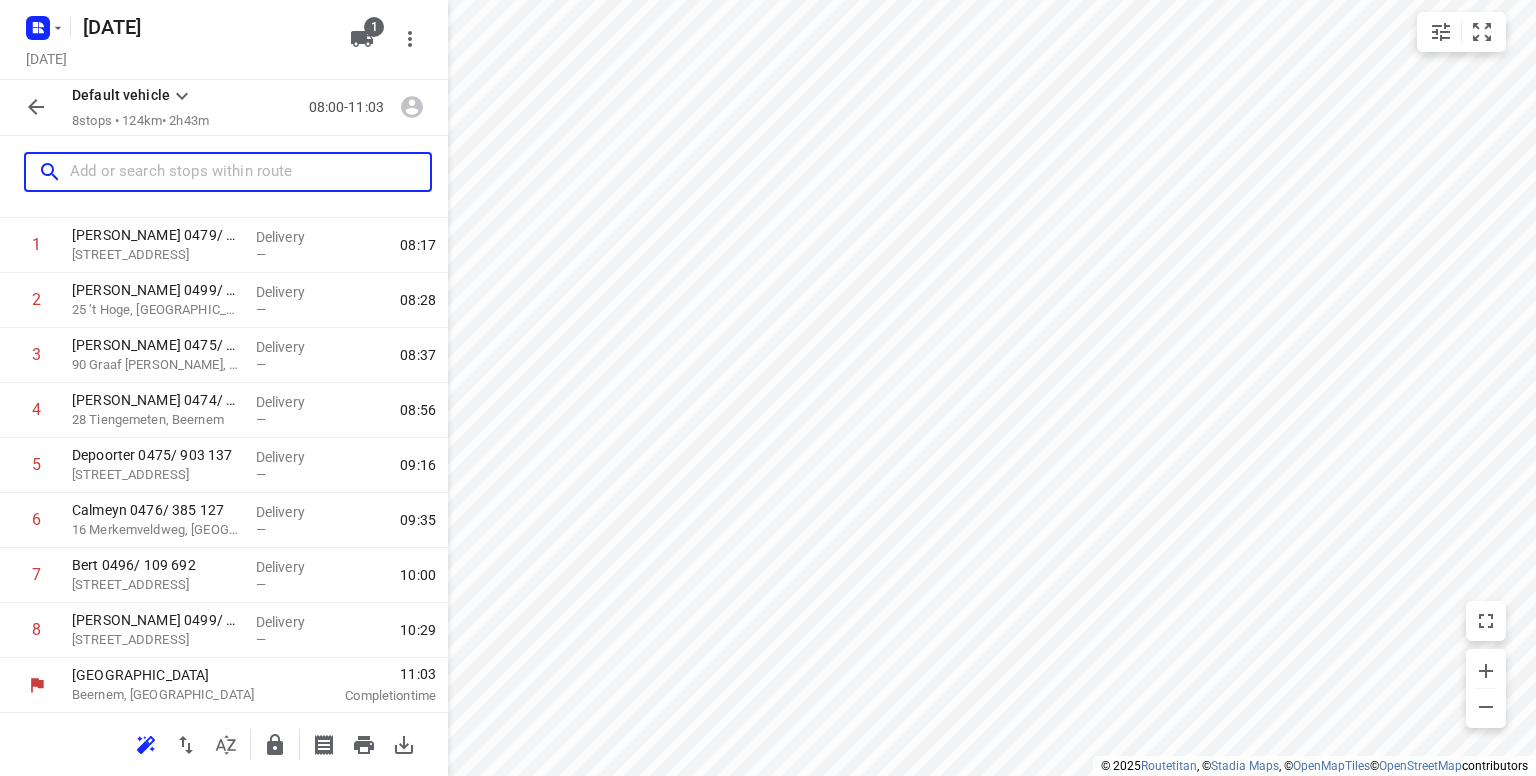 click at bounding box center (250, 172) 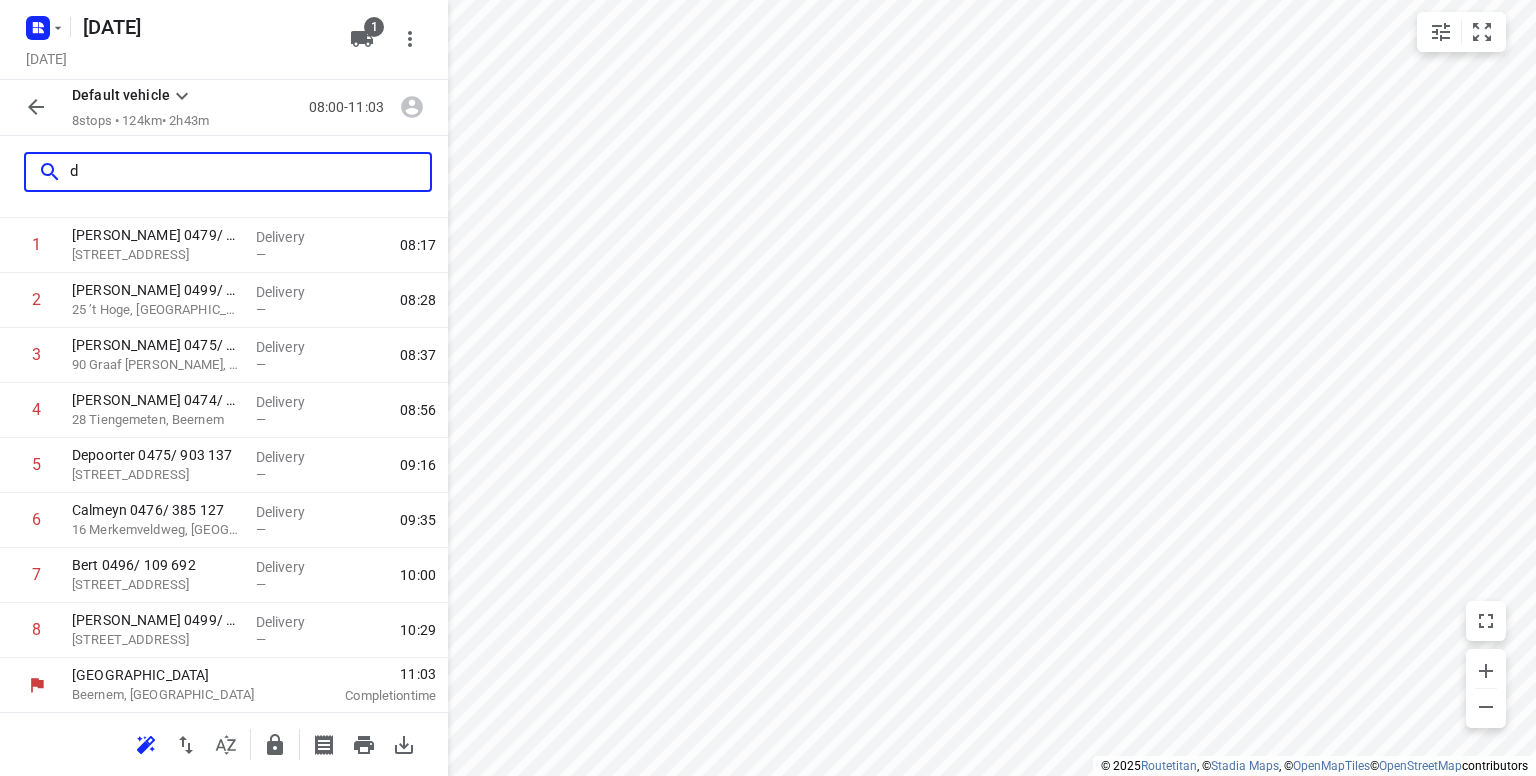 scroll, scrollTop: 0, scrollLeft: 0, axis: both 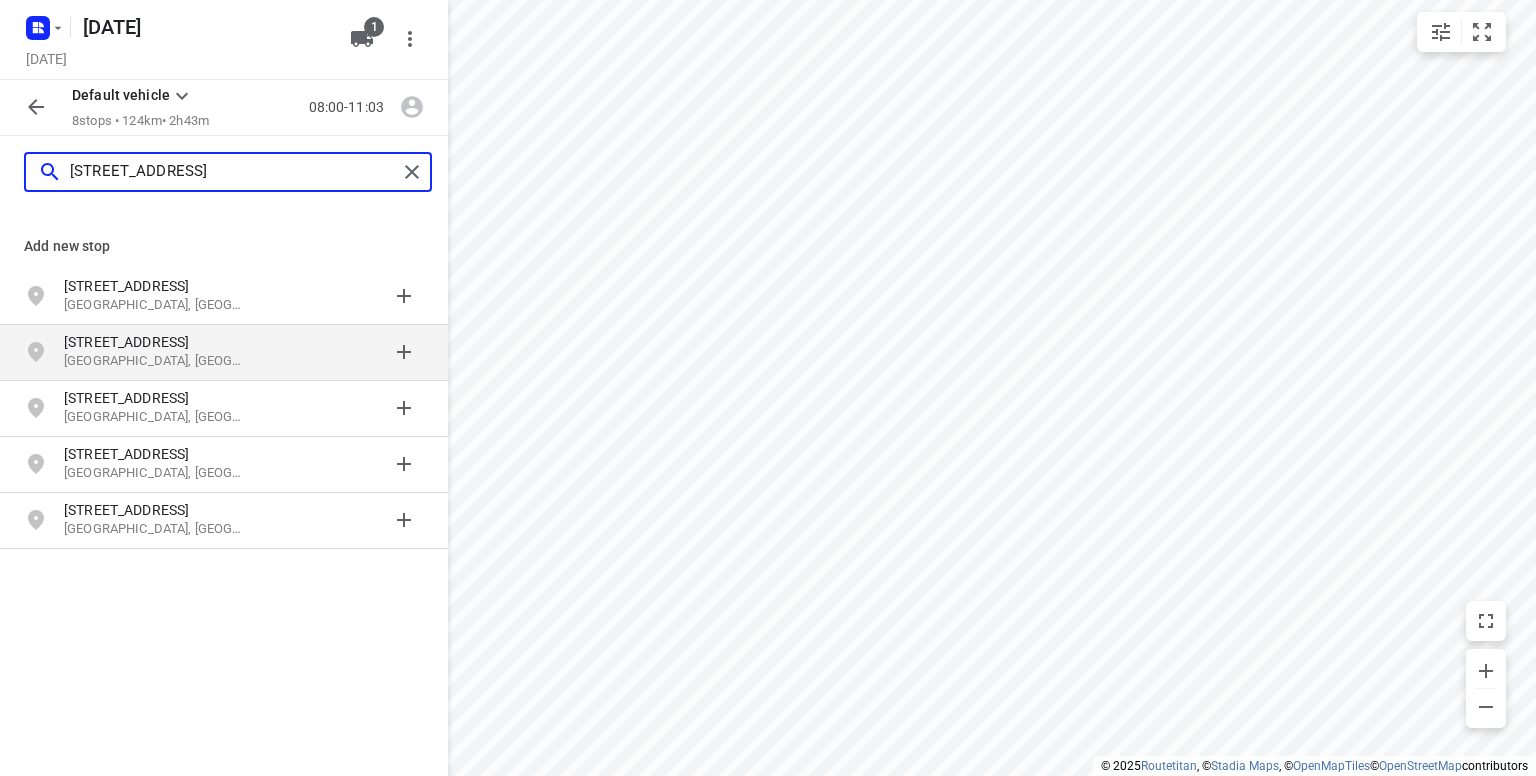 type on "[STREET_ADDRESS]" 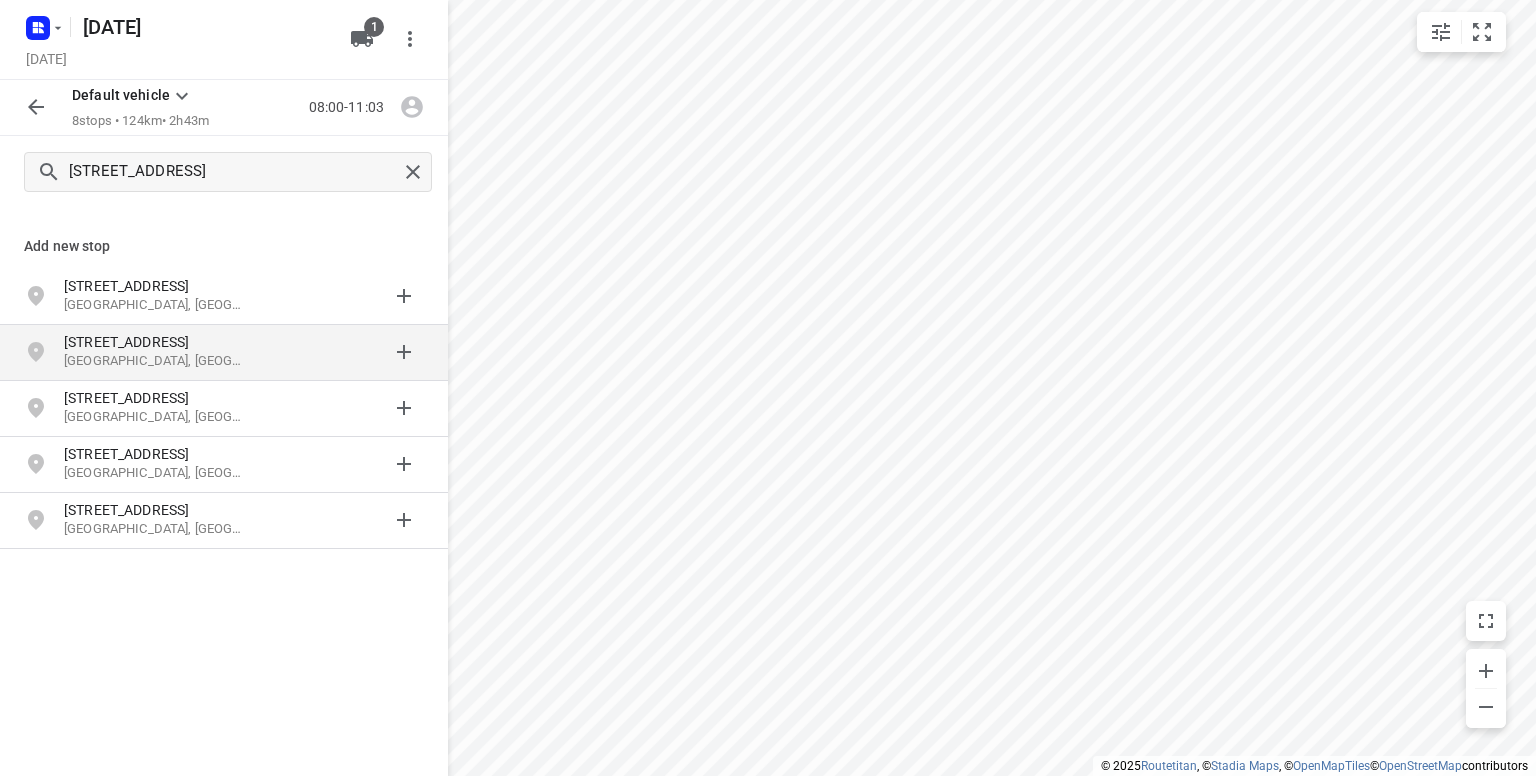 click on "[GEOGRAPHIC_DATA], [GEOGRAPHIC_DATA]" at bounding box center (156, 361) 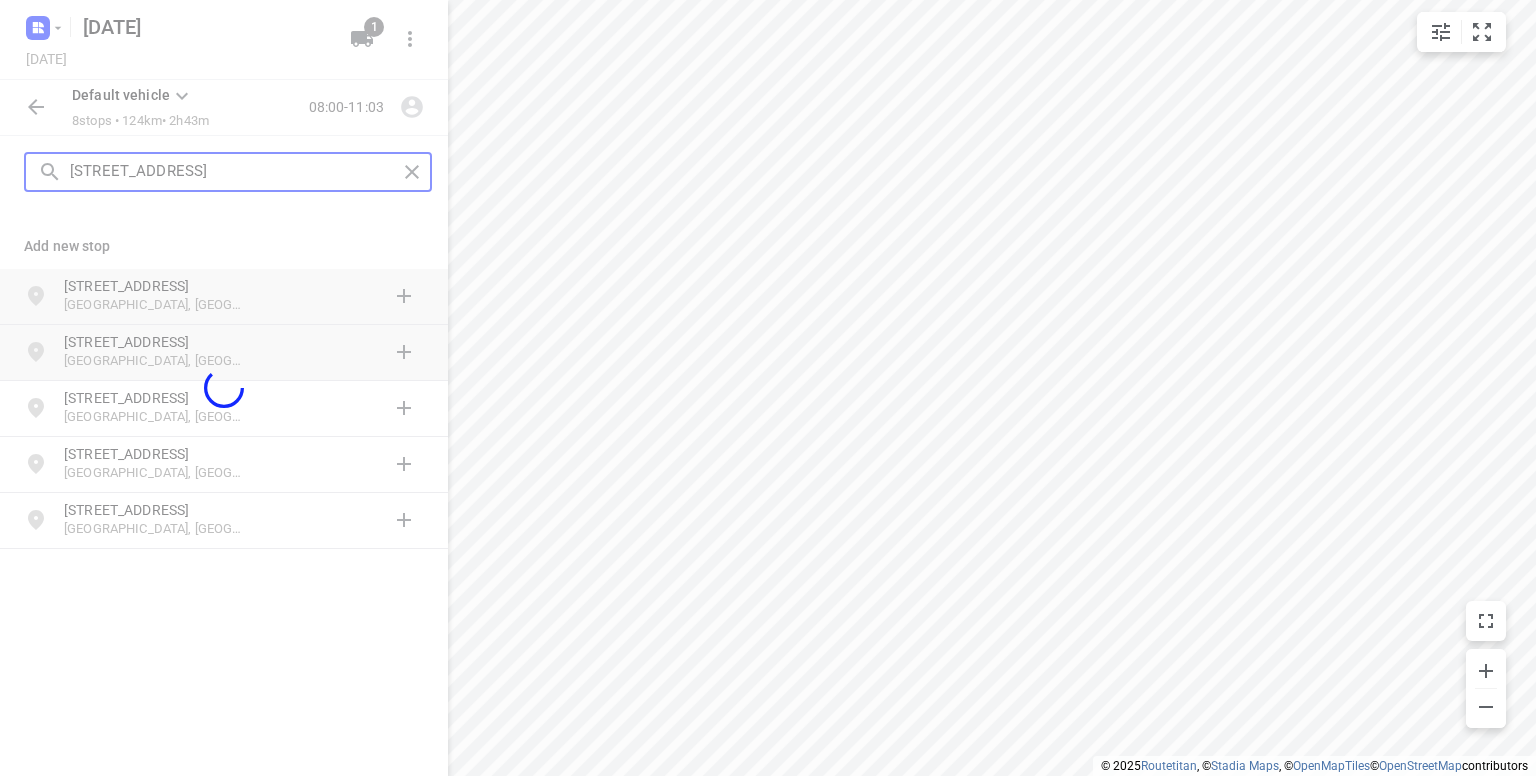 type 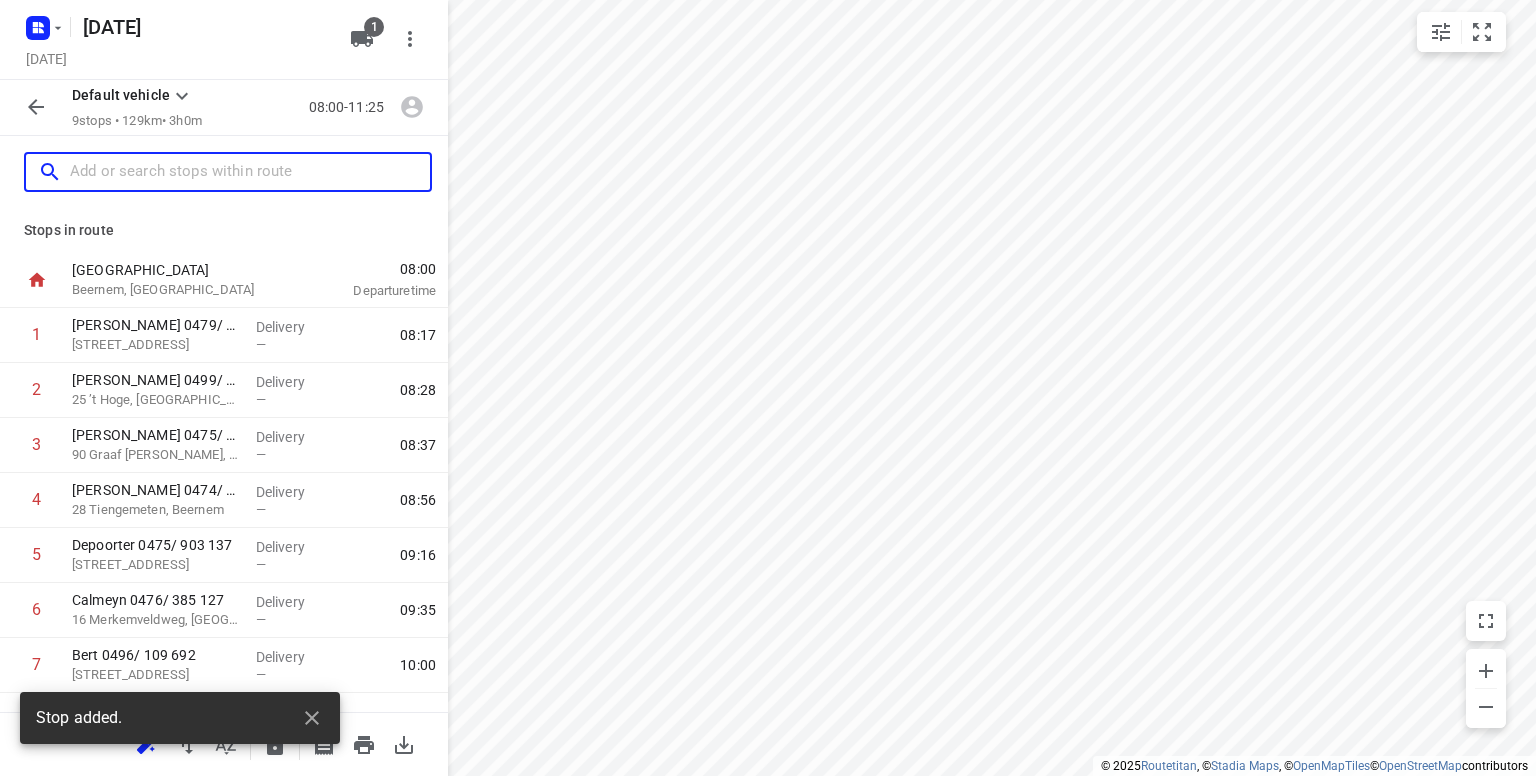scroll, scrollTop: 145, scrollLeft: 0, axis: vertical 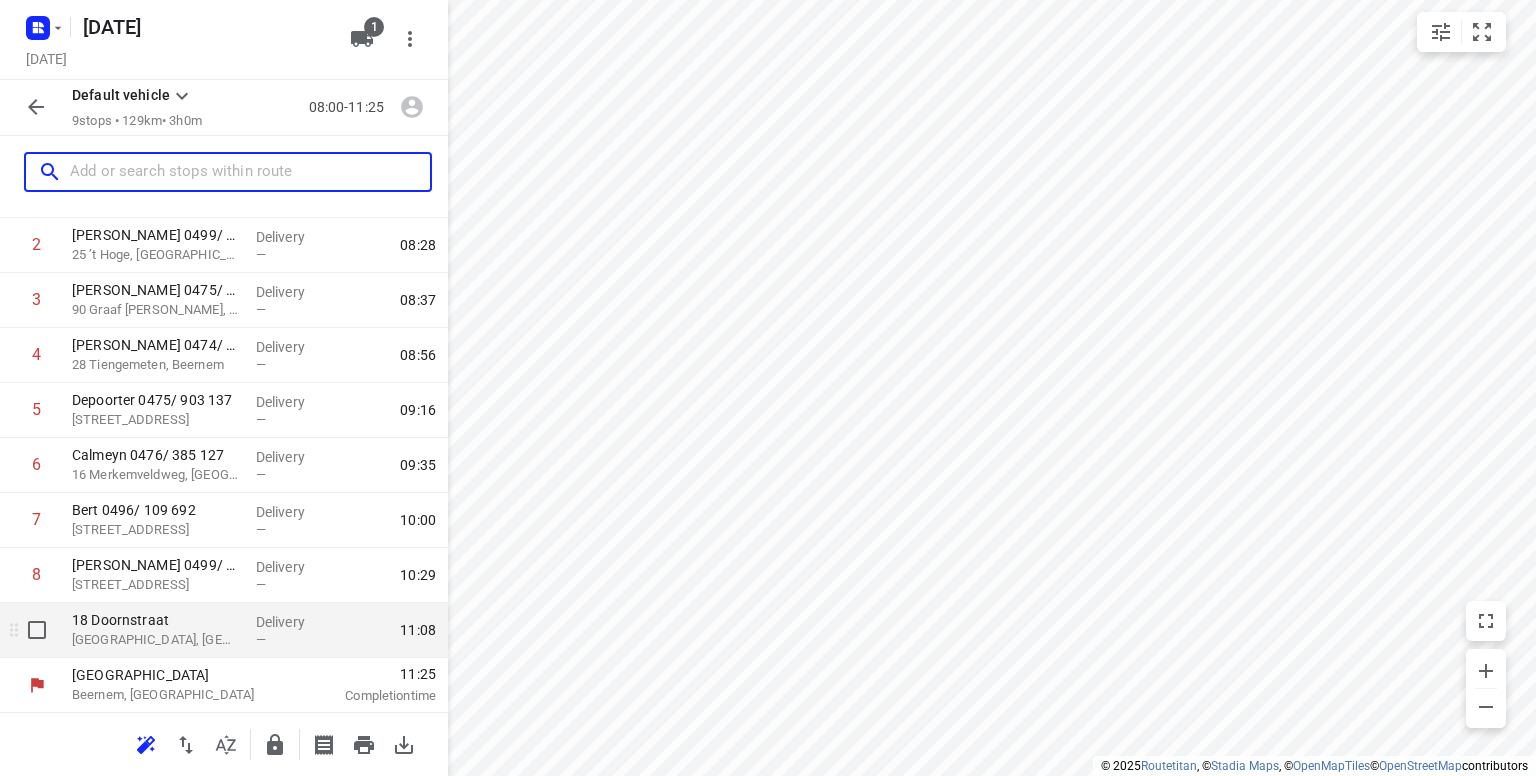 click on "18 Doornstraat" at bounding box center [156, 620] 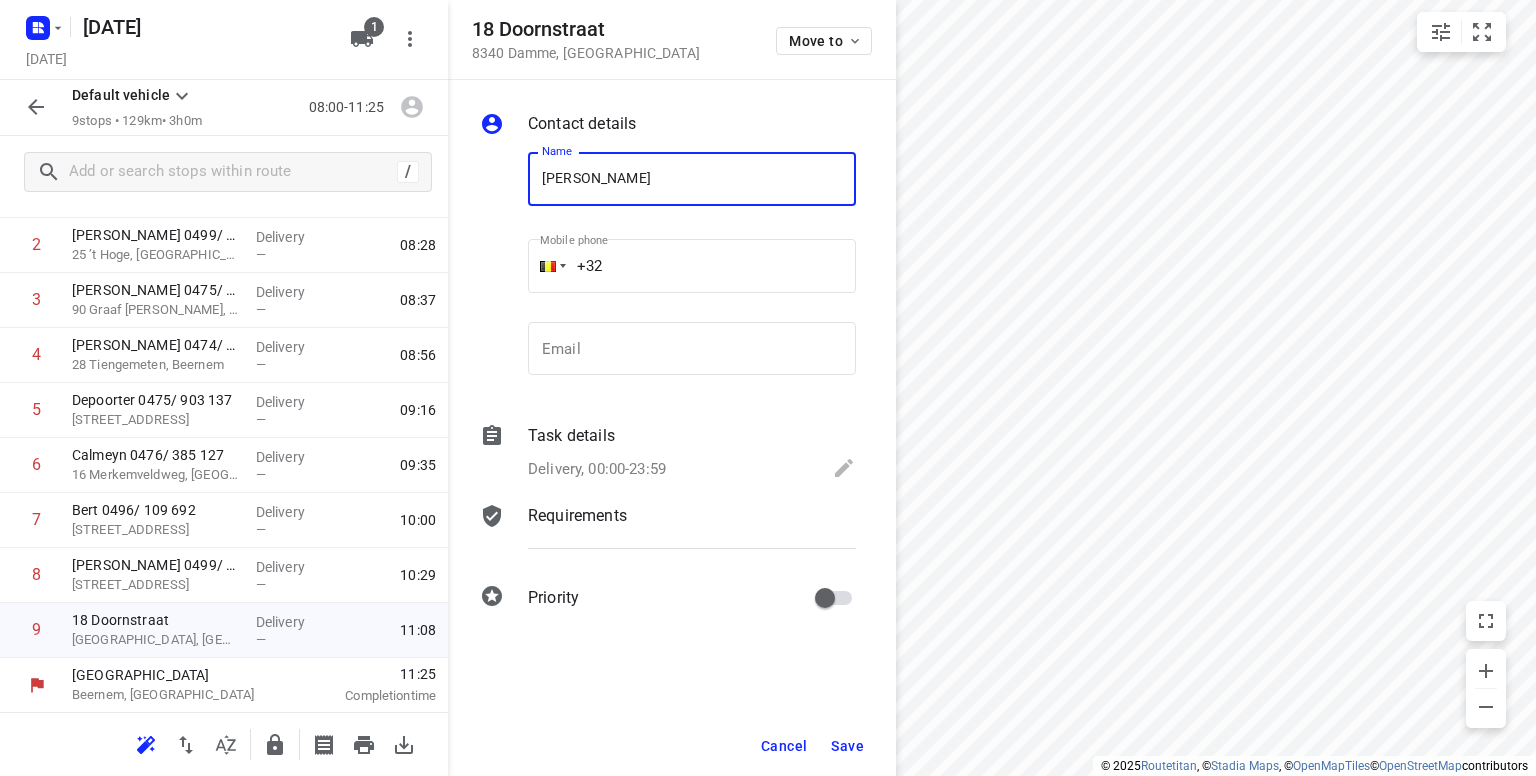 type on "[PERSON_NAME]" 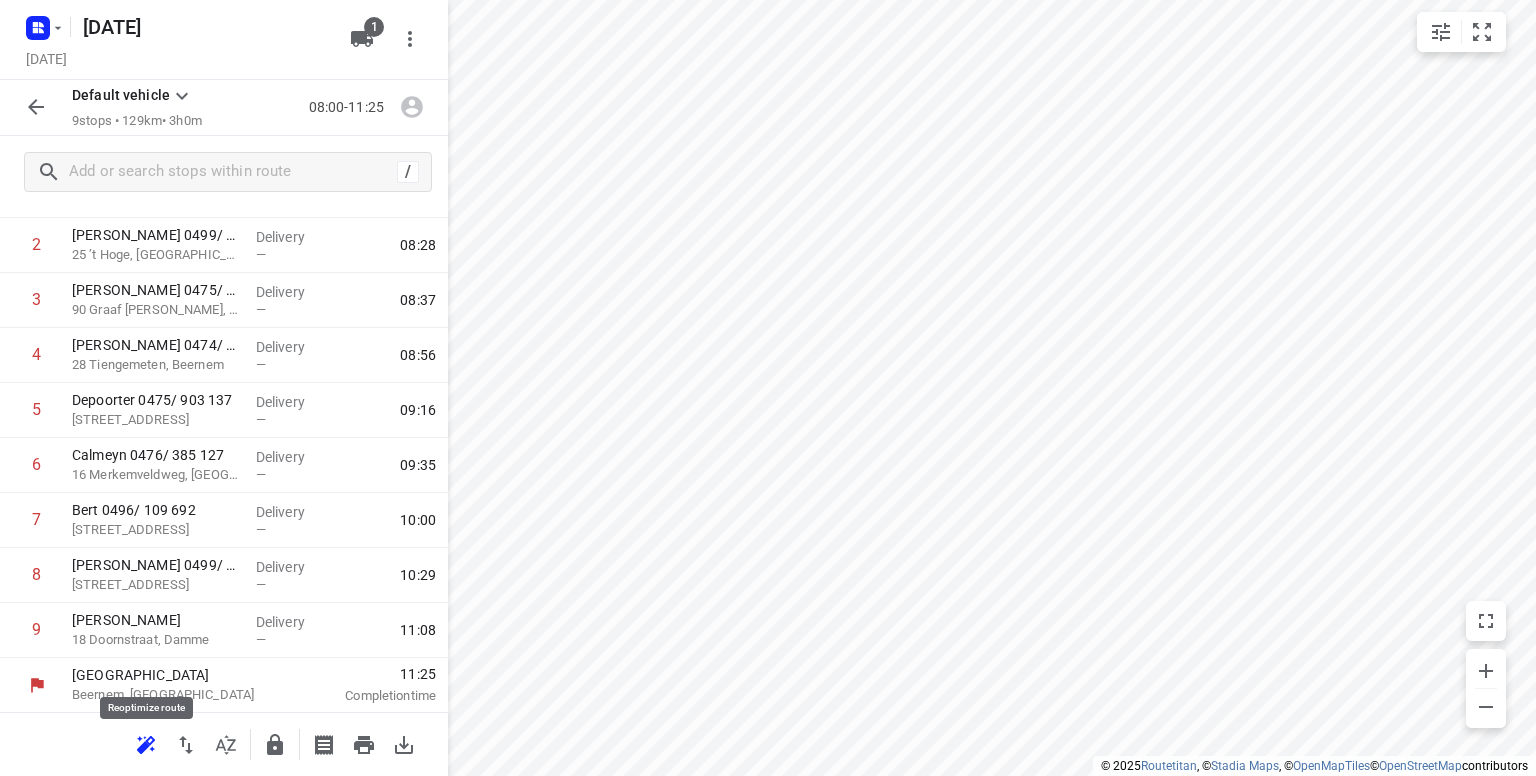 click 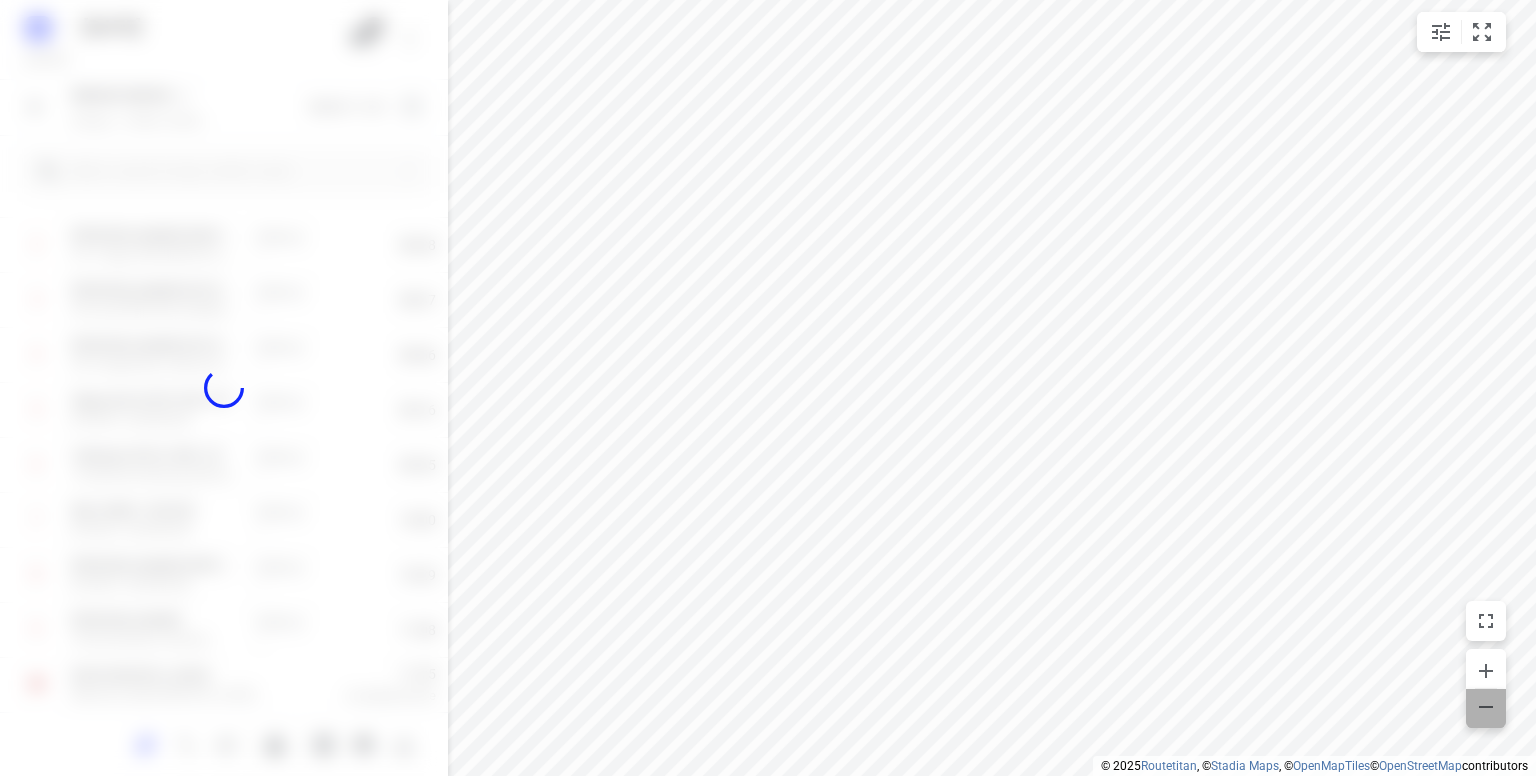 click 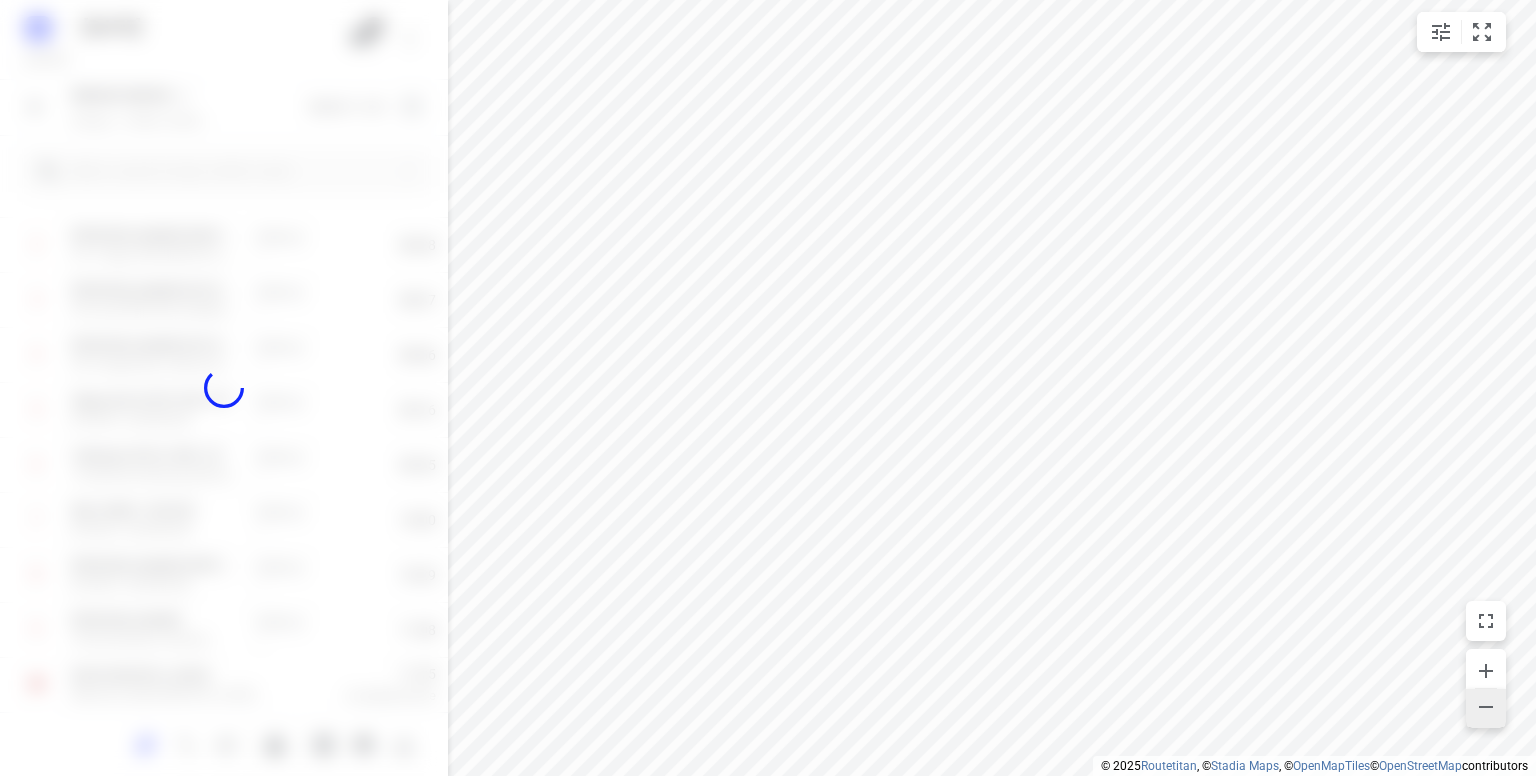 click 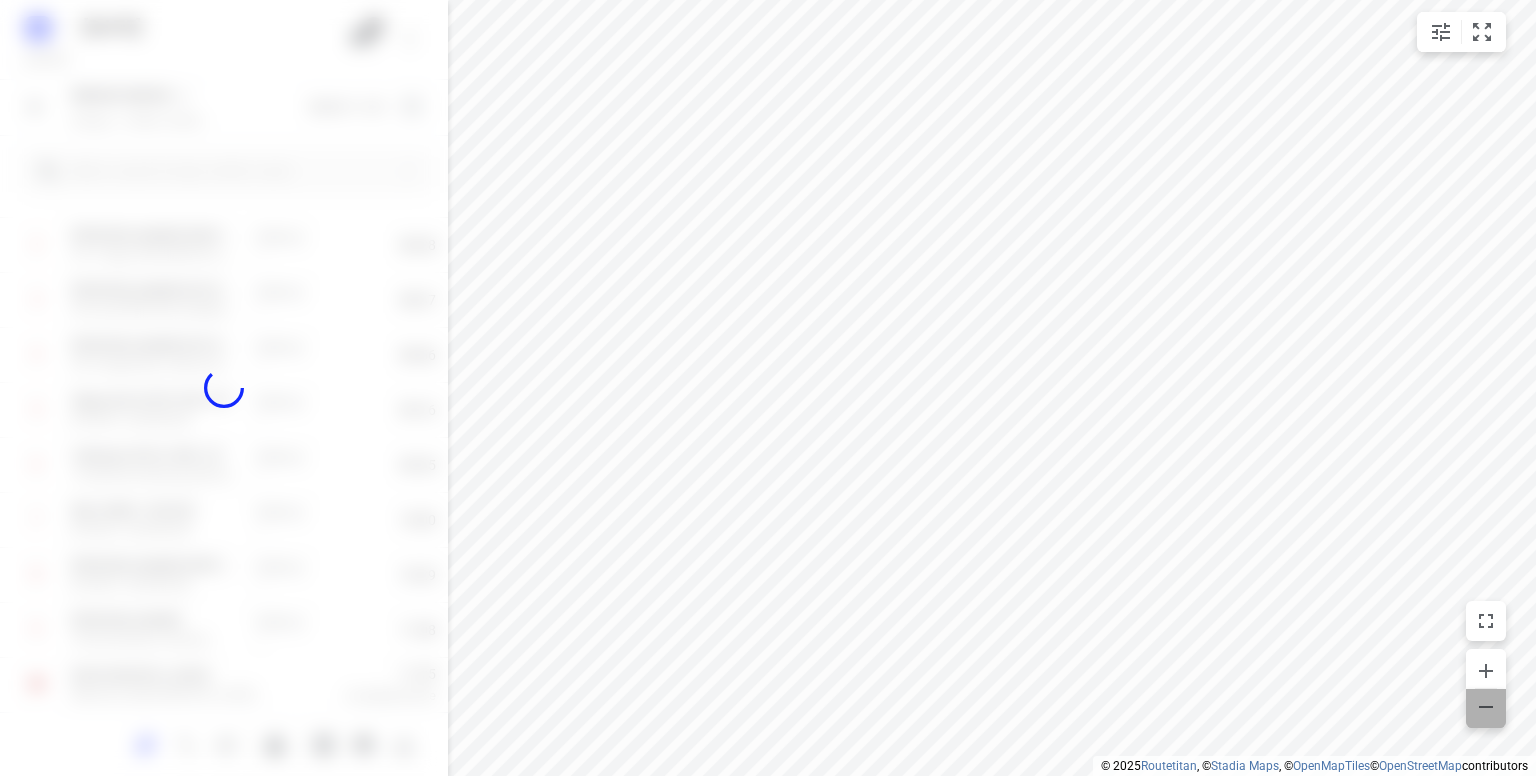 click 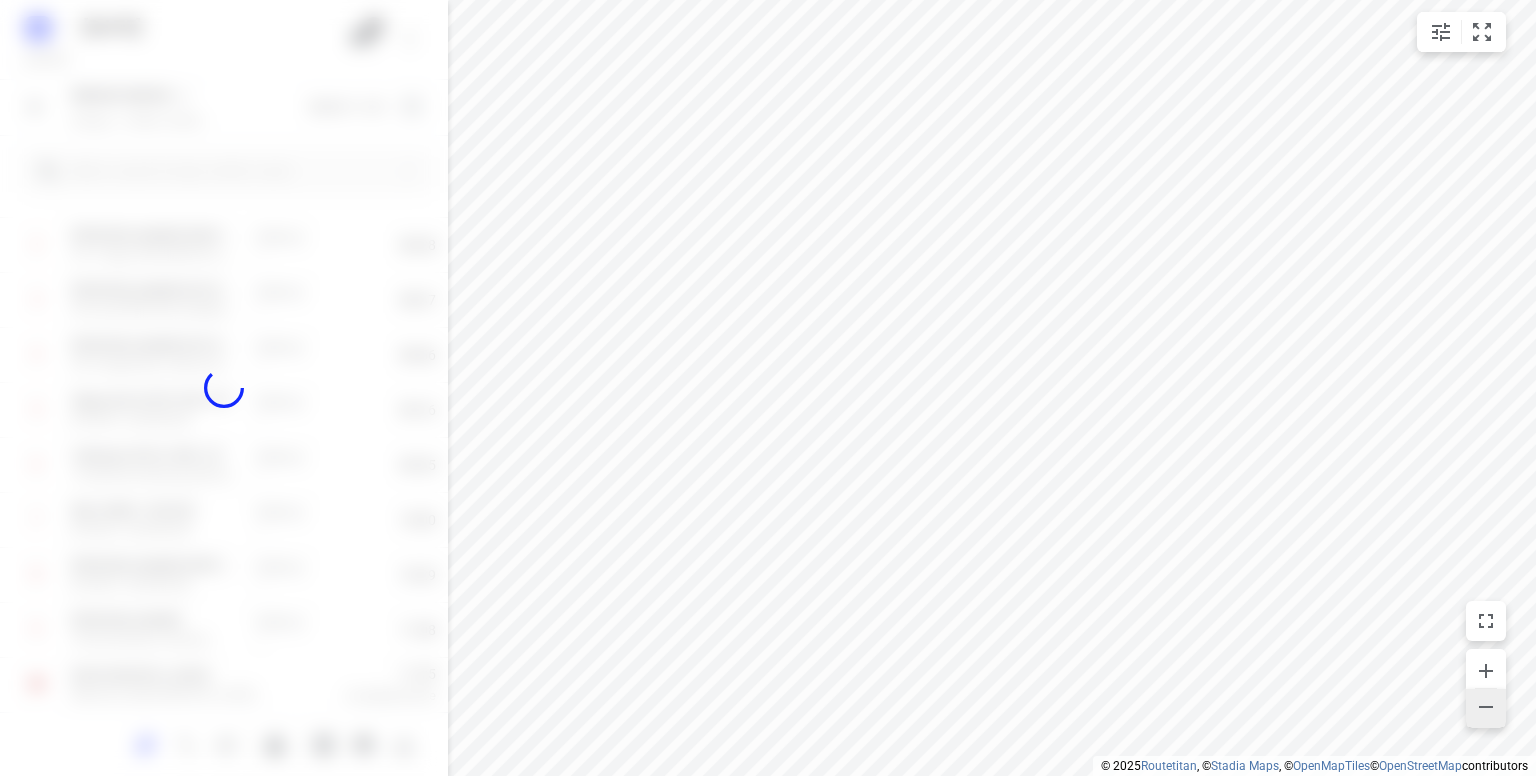 click 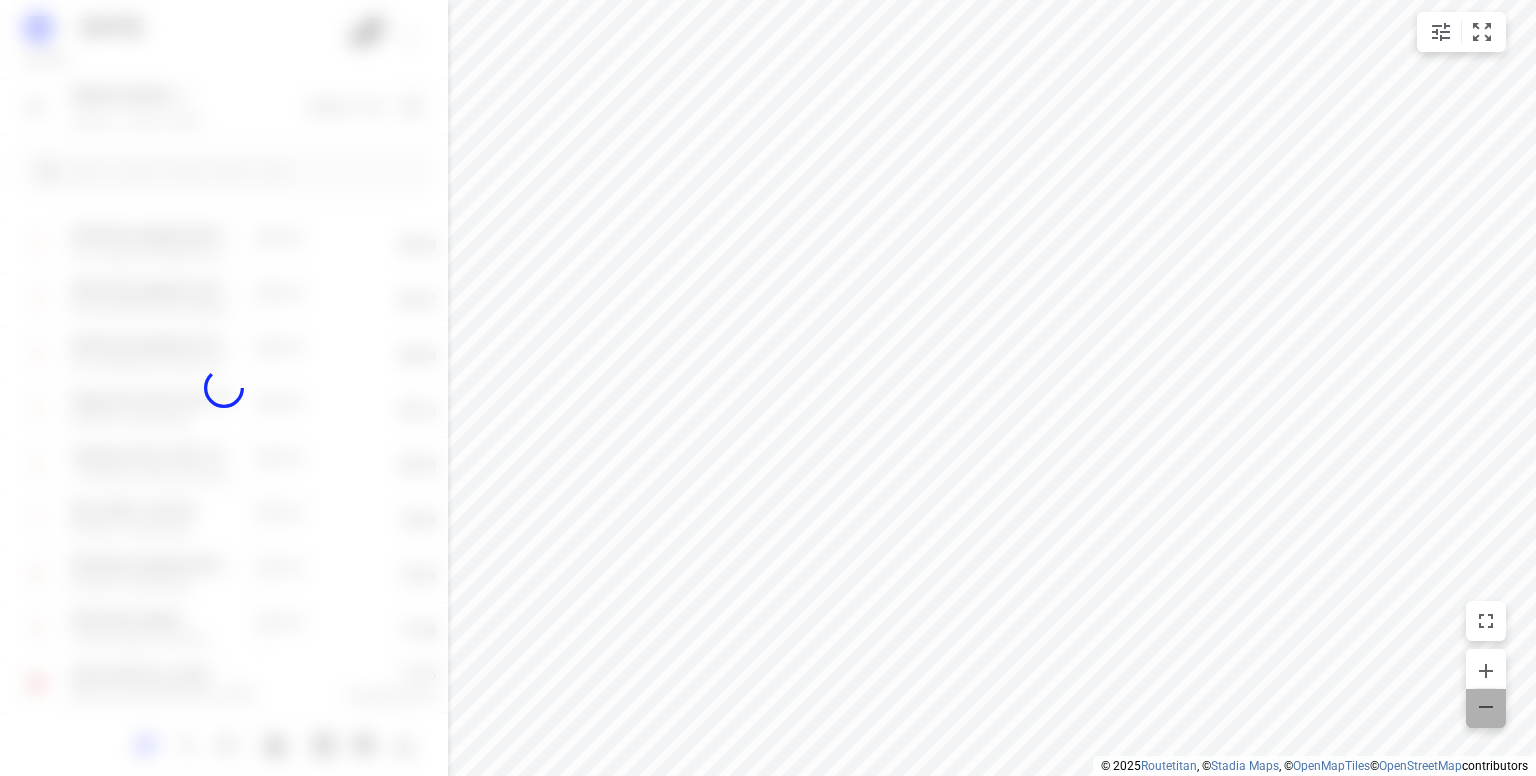 click 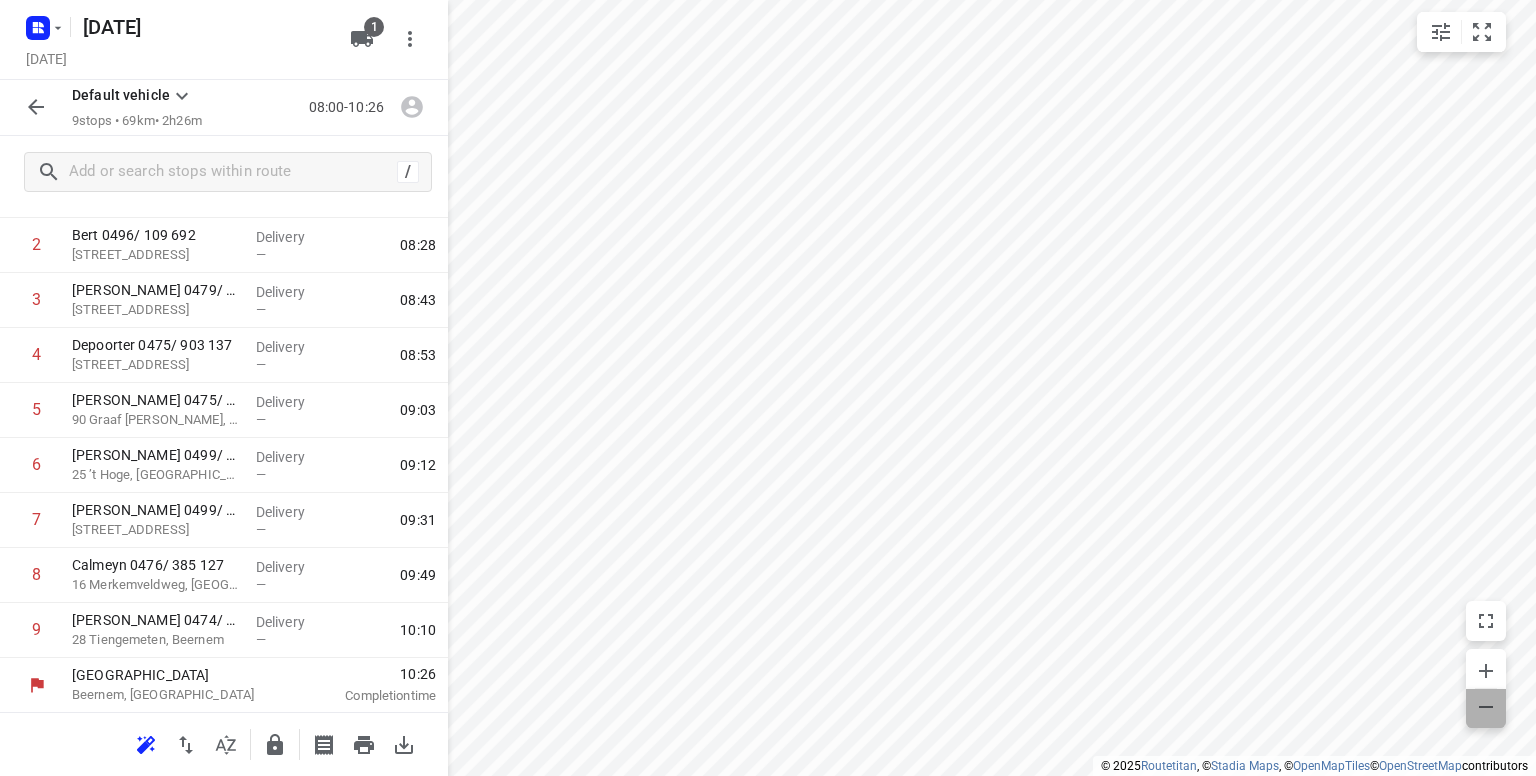 click 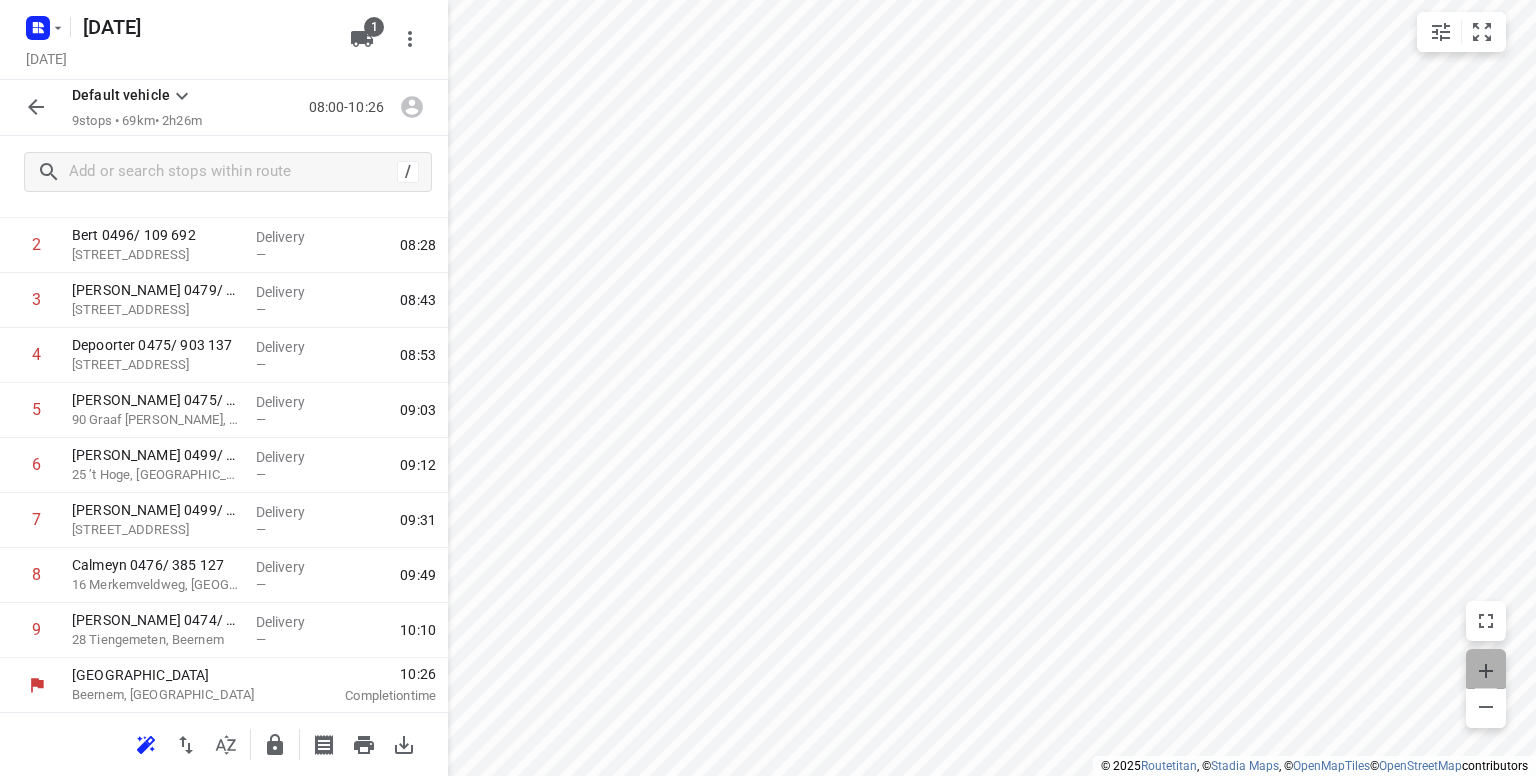 click 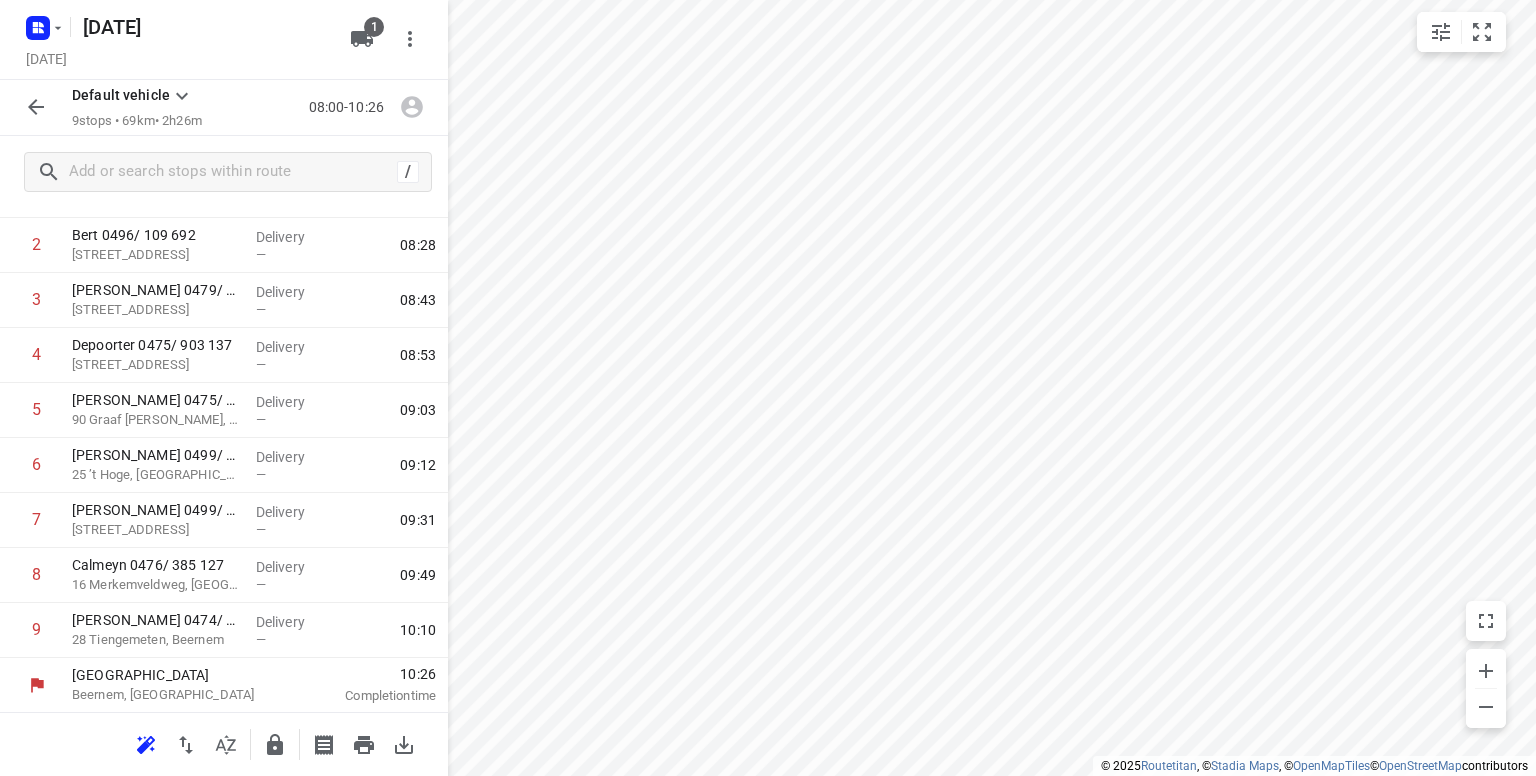 scroll, scrollTop: 0, scrollLeft: 0, axis: both 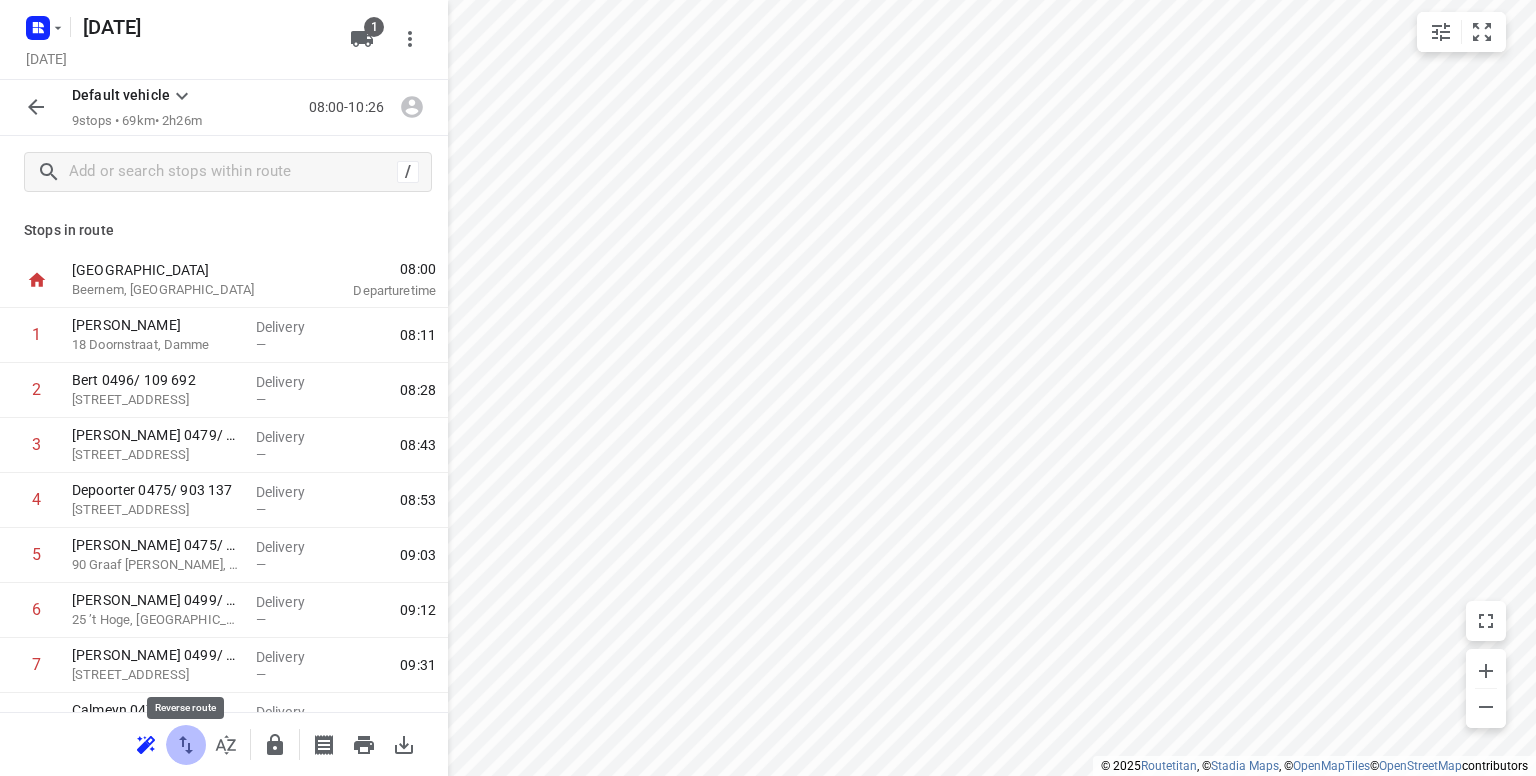 click 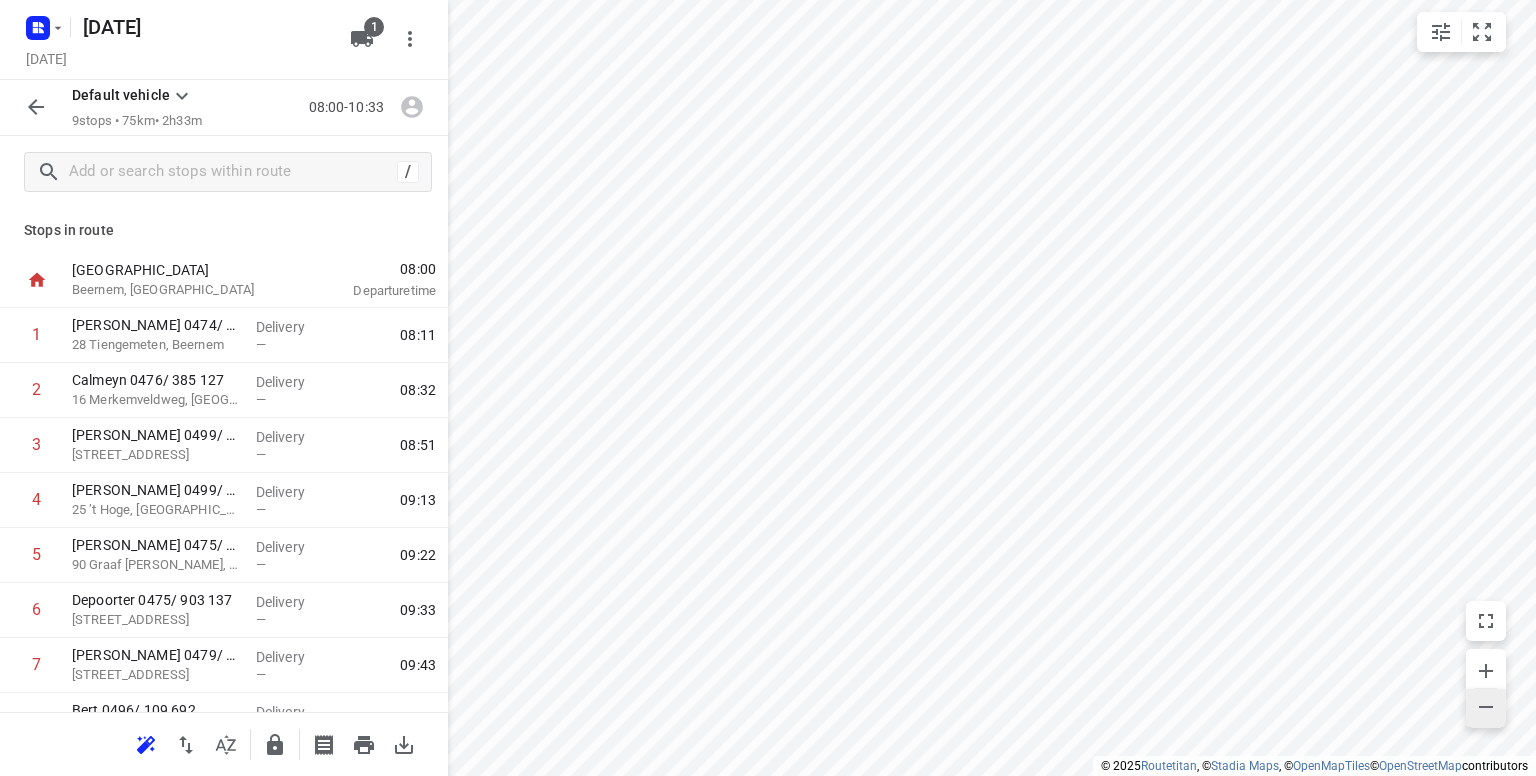 click 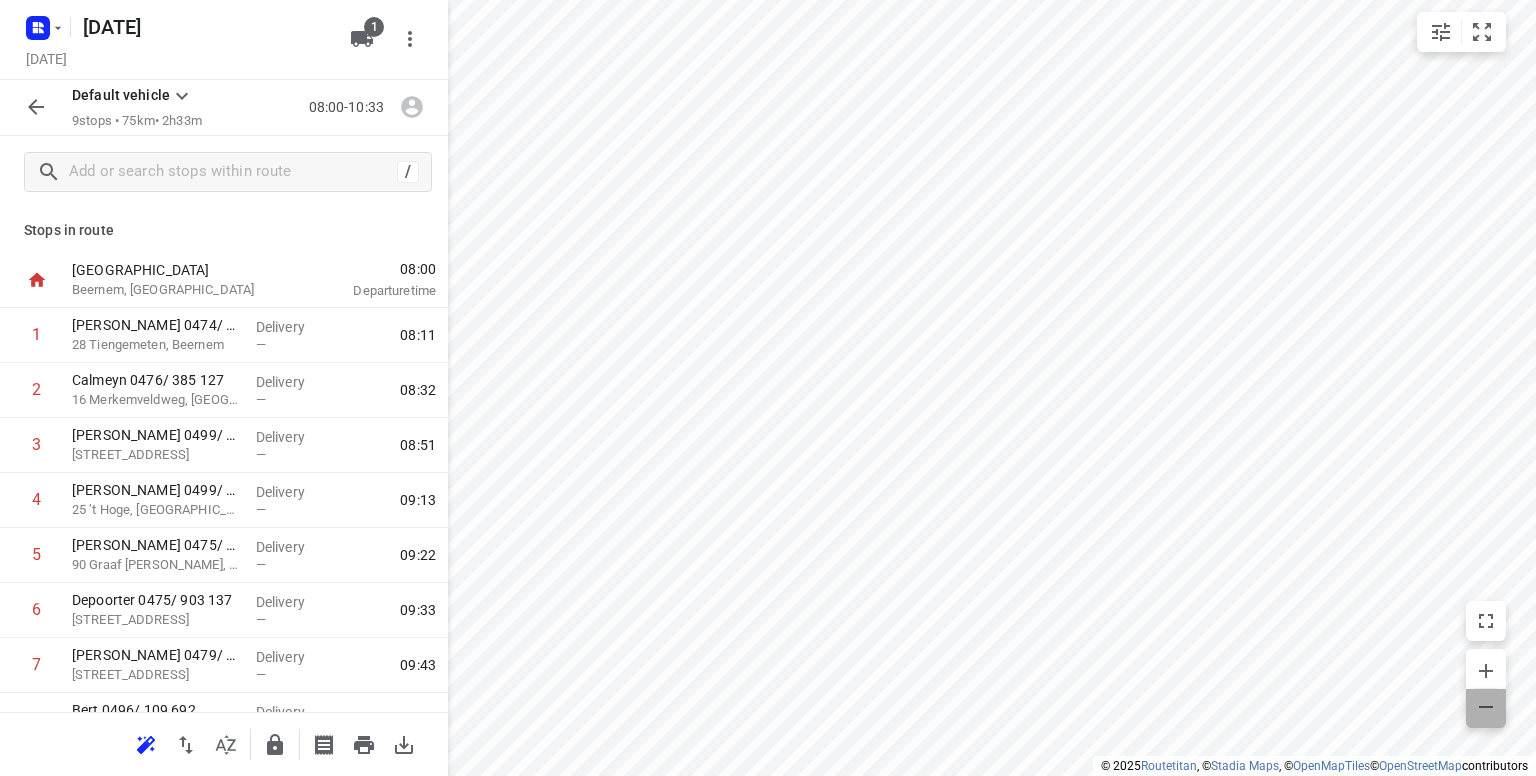 click 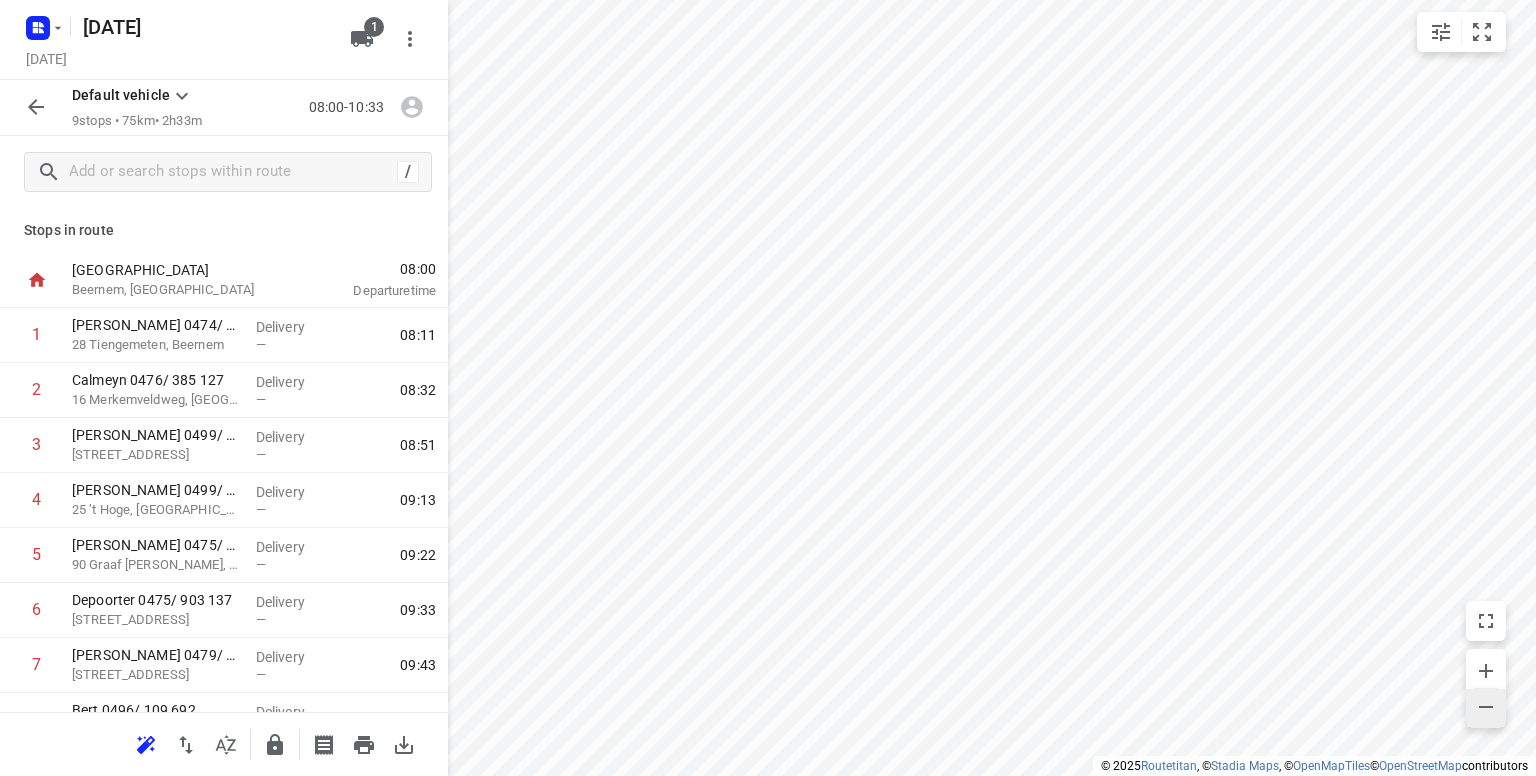 click 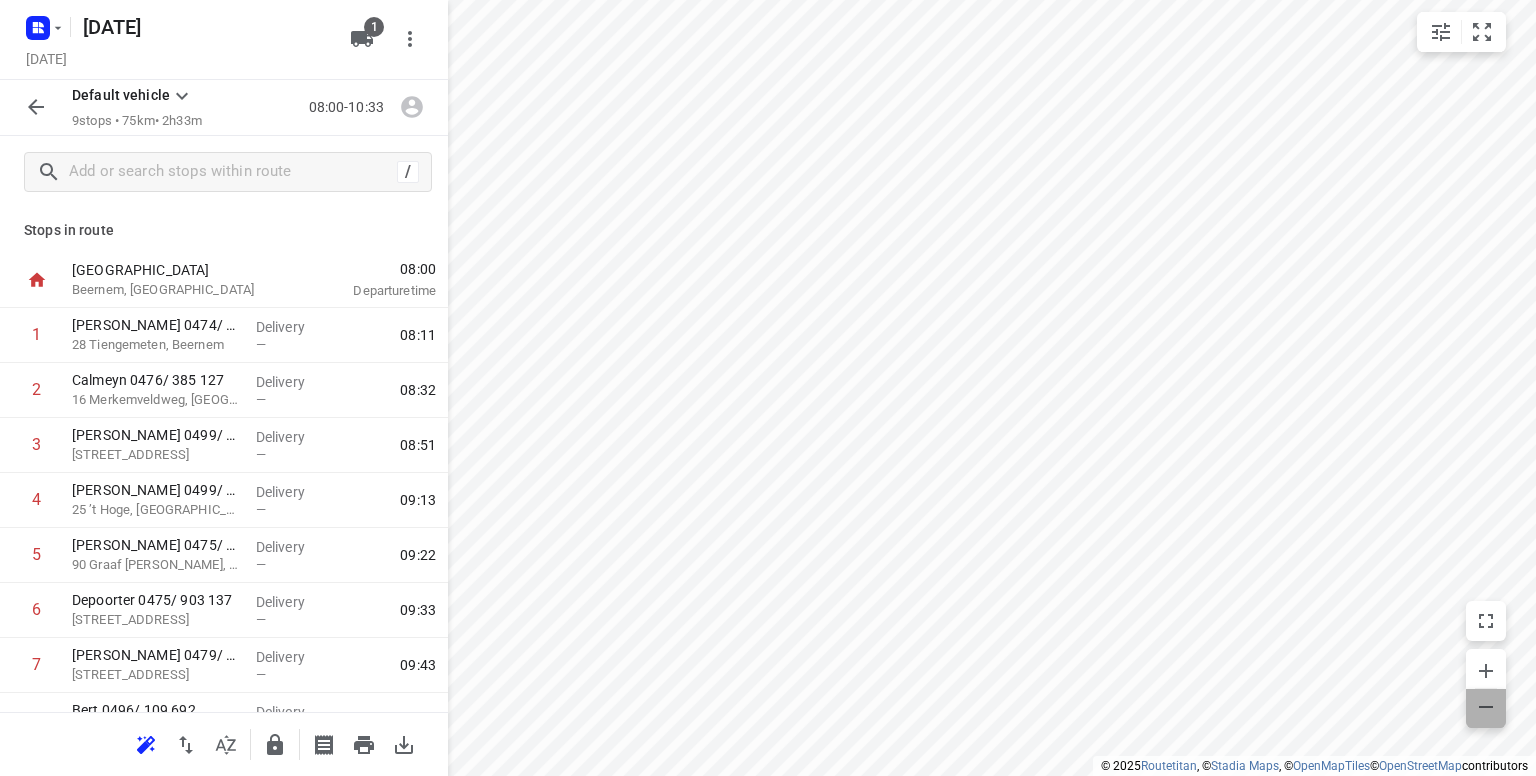 click 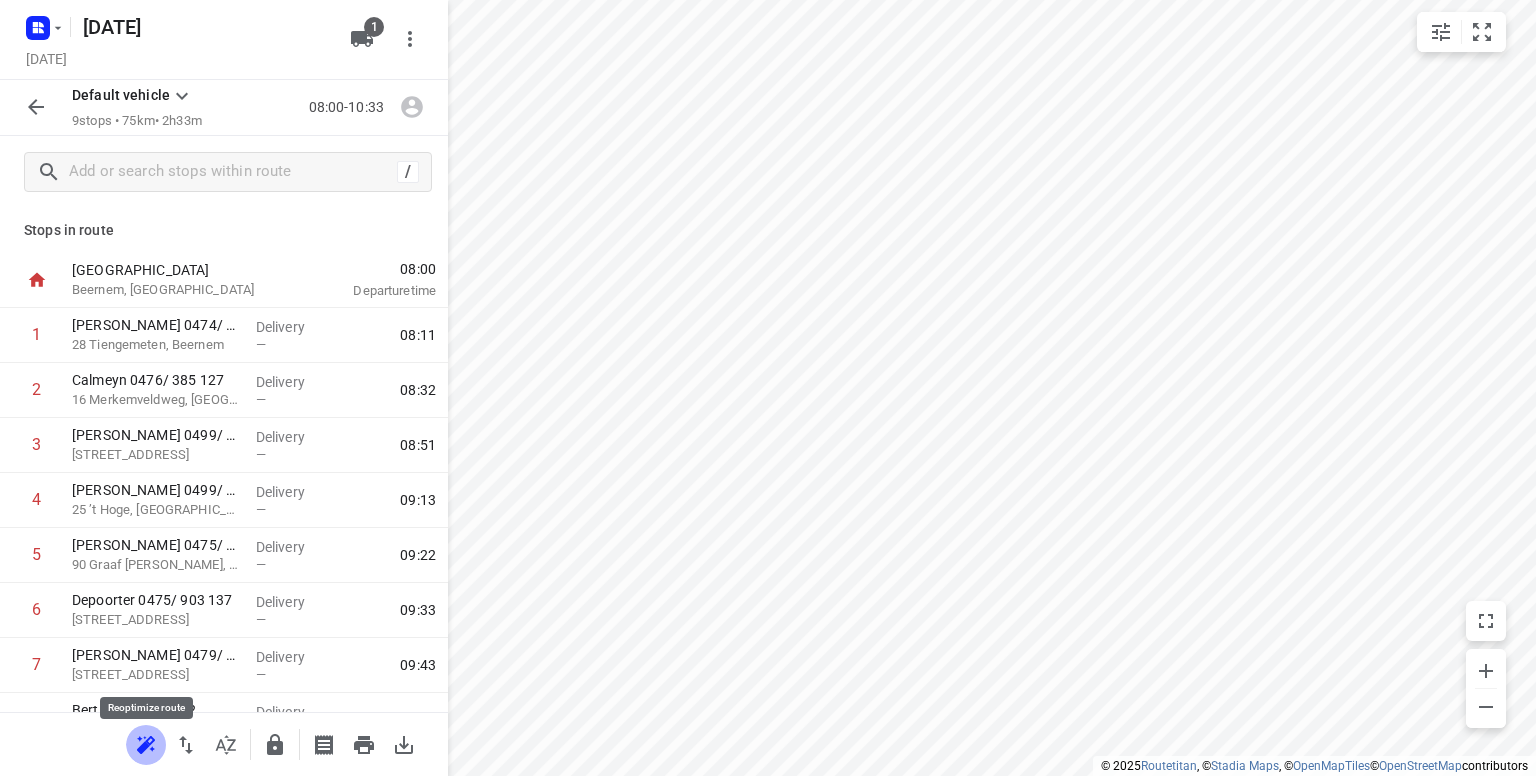 click 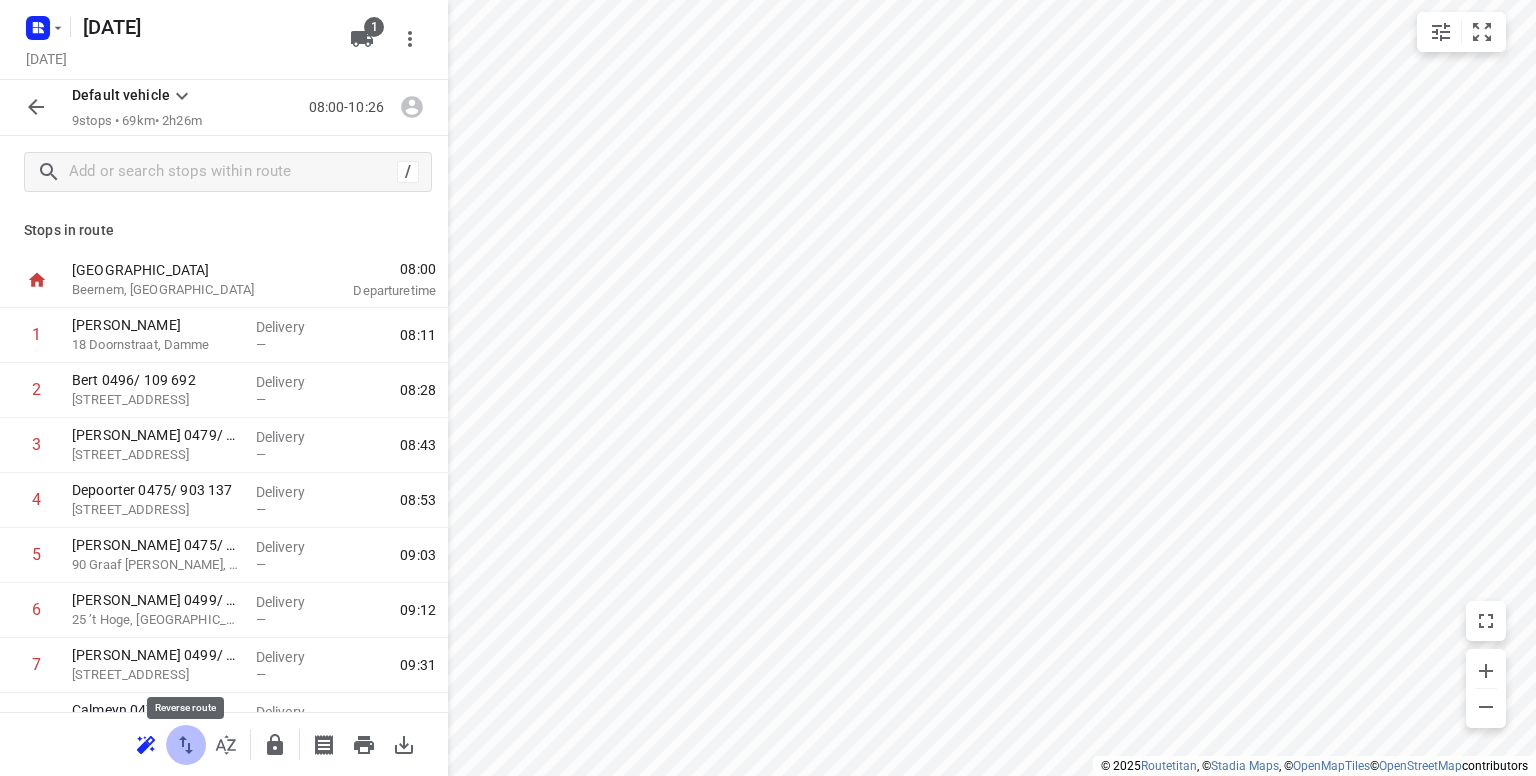 click 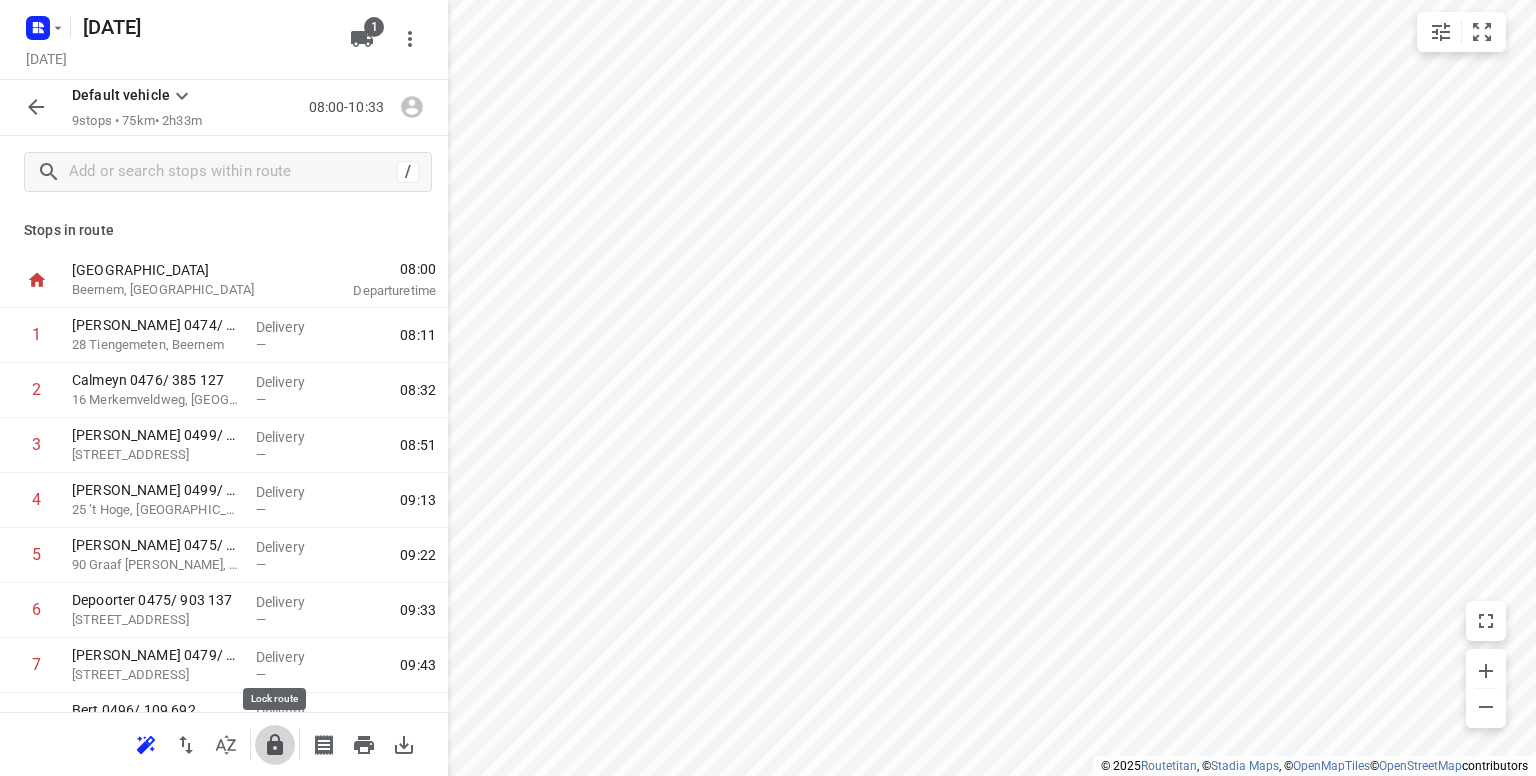 click 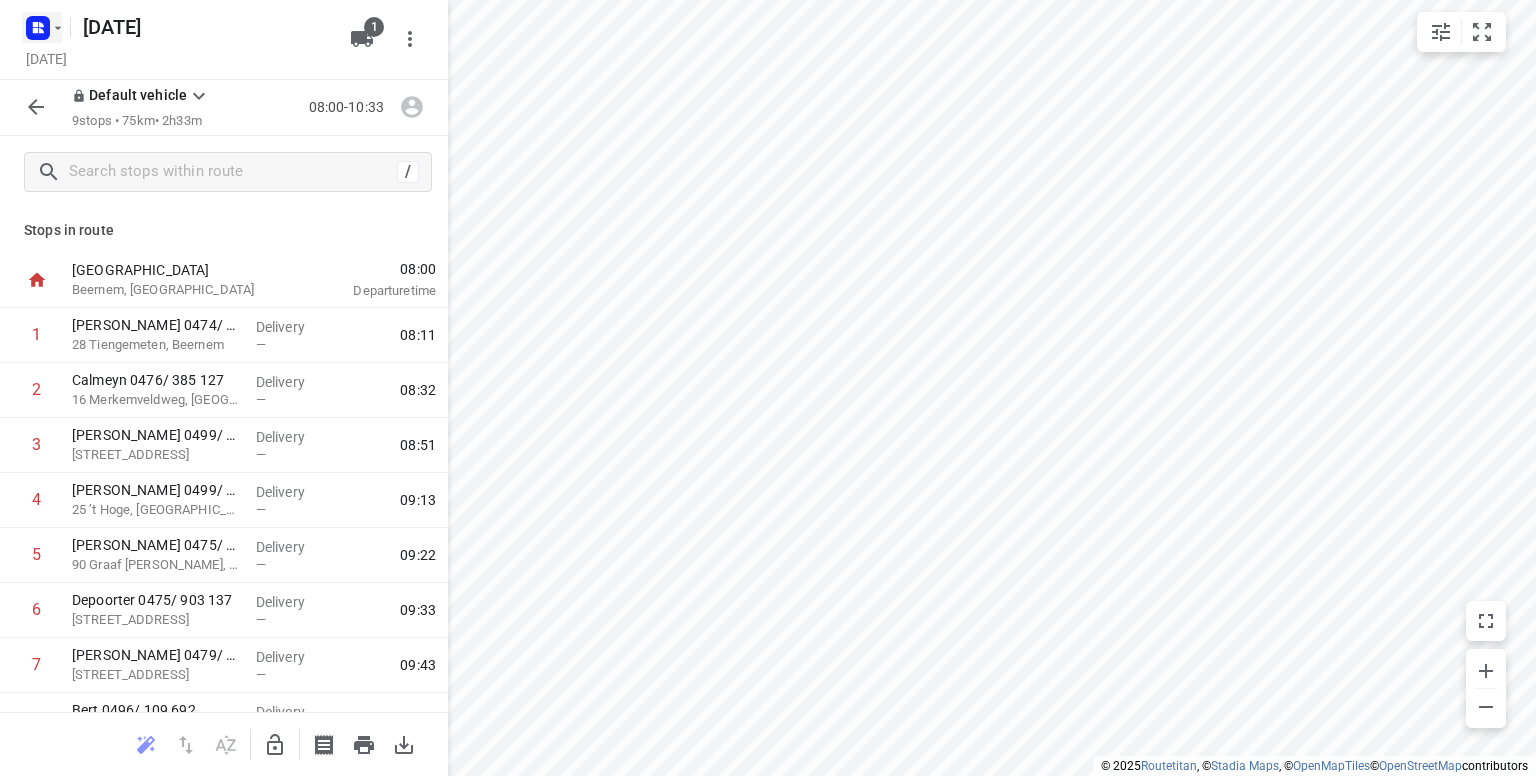 click 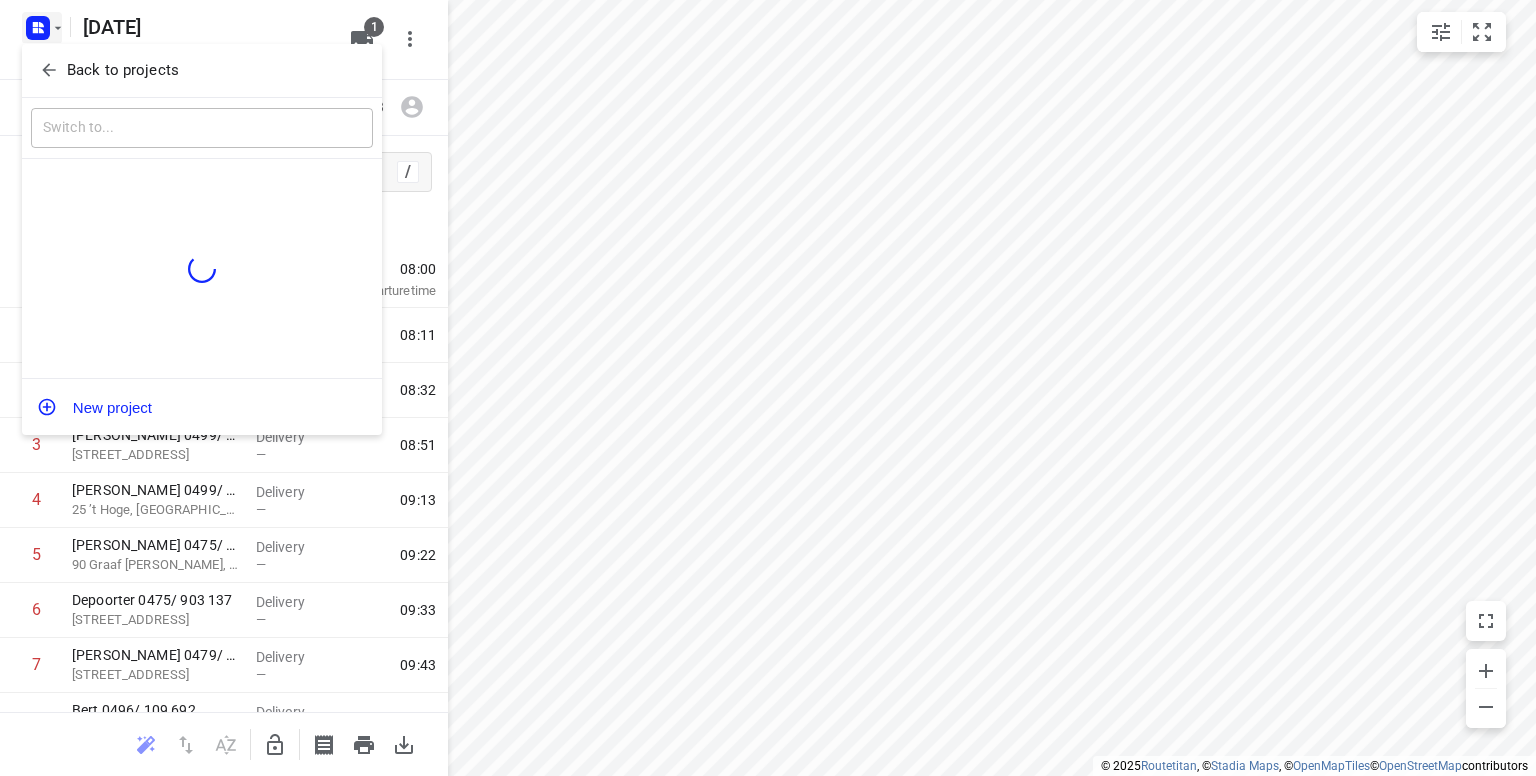 click on "Back to projects" at bounding box center [123, 70] 